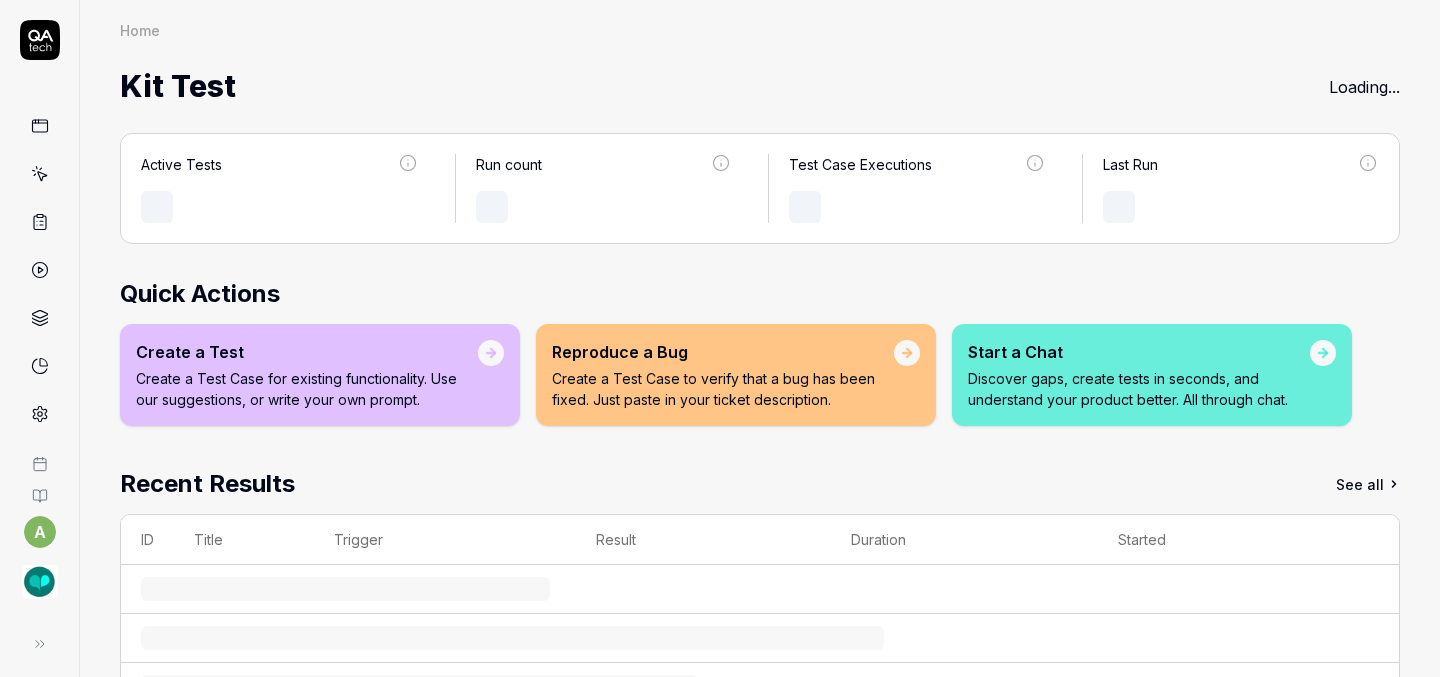 scroll, scrollTop: 0, scrollLeft: 0, axis: both 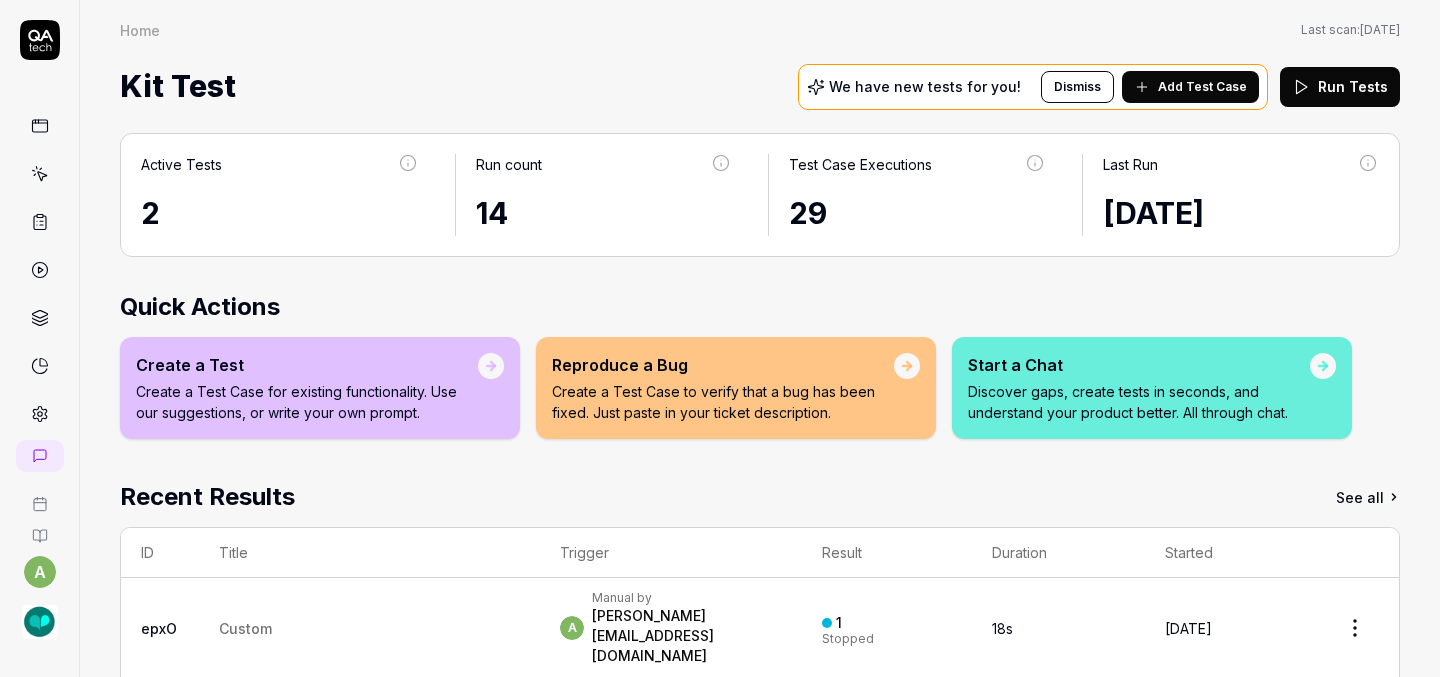 click on "Add Test Case" at bounding box center (1202, 87) 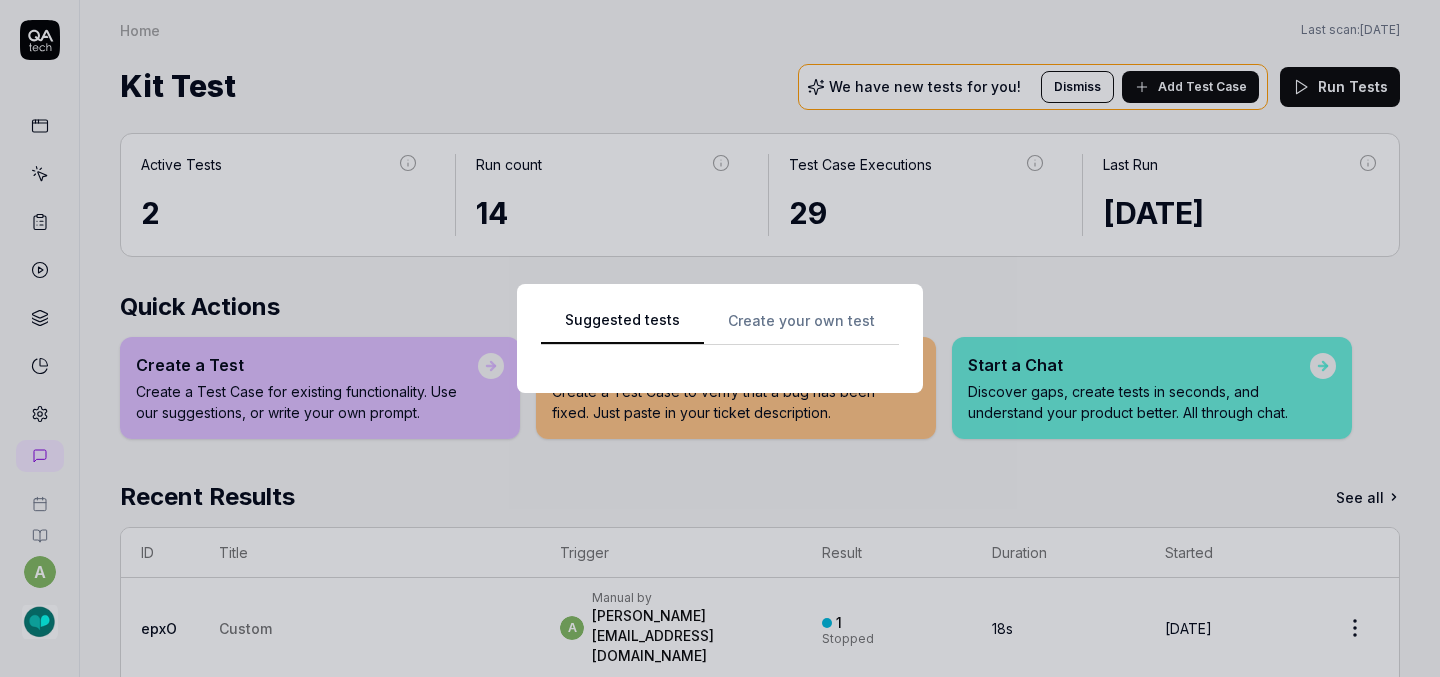 scroll, scrollTop: 0, scrollLeft: 0, axis: both 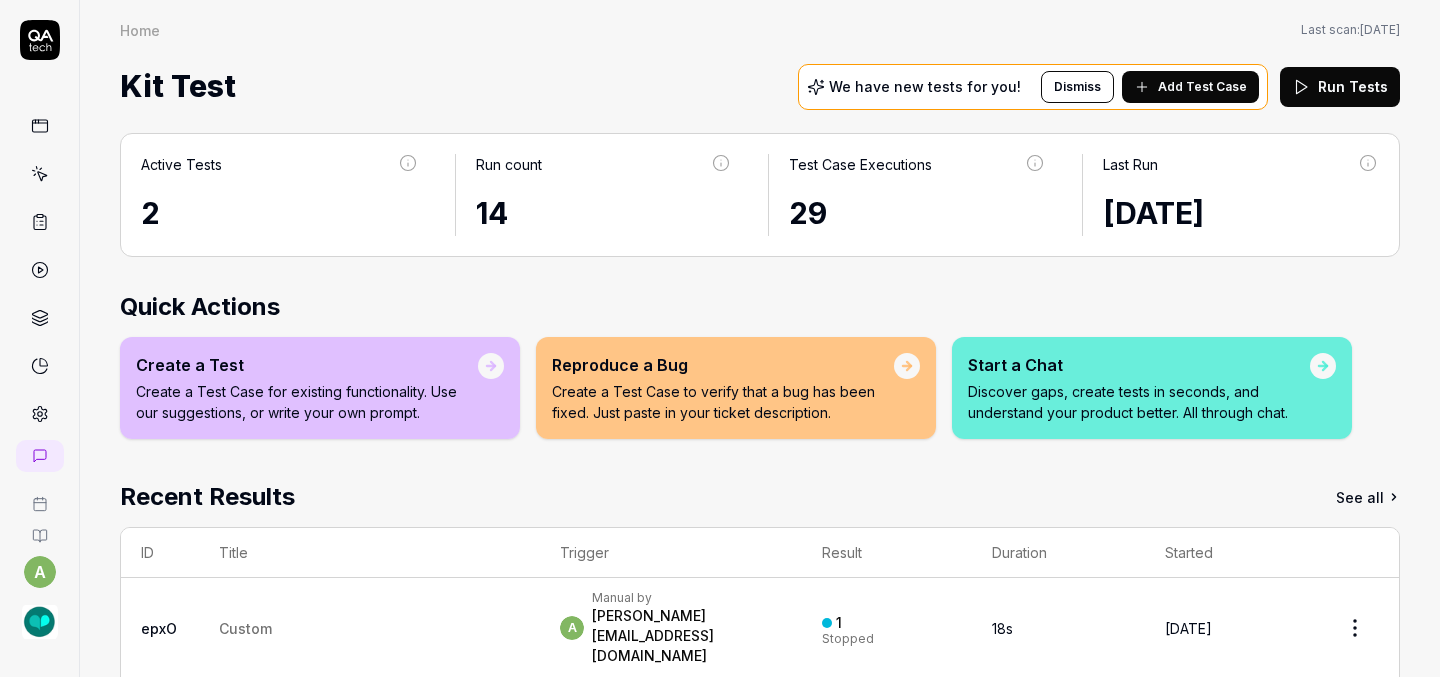 click on "Create a Test Case to verify that a bug has been fixed. Just paste in your ticket description." at bounding box center [723, 402] 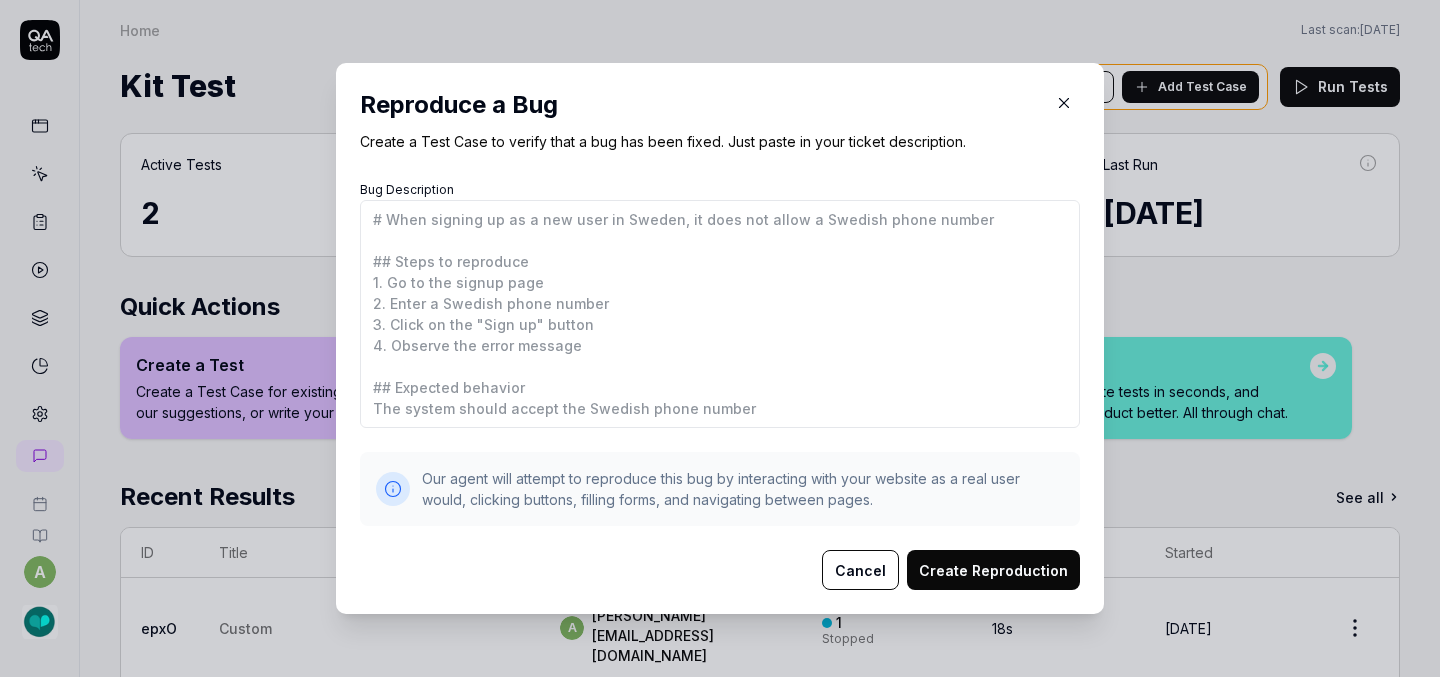type on "Root Cause of Bug: Mix of new bugs from refactor, and FilterContext not fully implemented
Bug description:
When I click/drag a column in the Students tab to rearrange the order, it doesn't save. I'm able to click/drag columns in the Teachers and Schools pages so I'm assuming that functionality should work on the Students page as well.
On the Teachers and Schools tabs, when I hide, pin, or move my columns they do not save after I navigate away from the tab and navigate back." 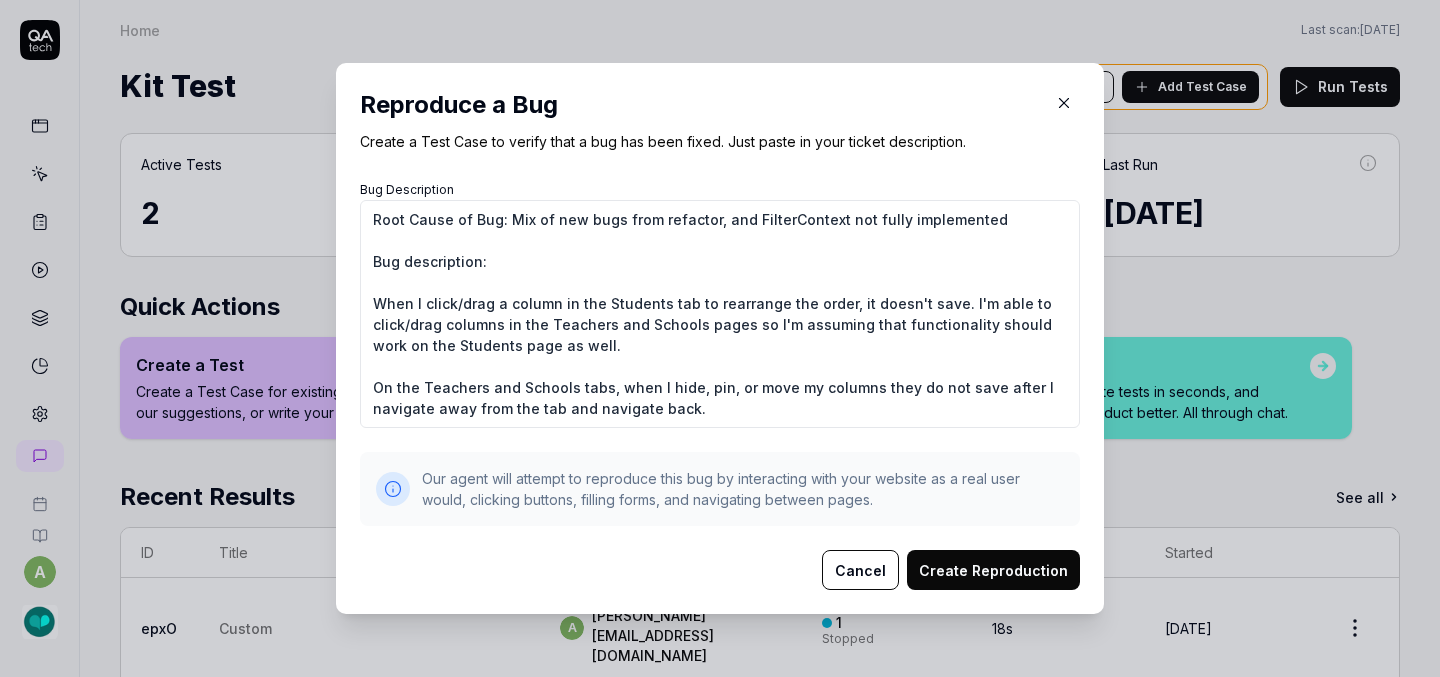 click on "Root Cause of Bug: Mix of new bugs from refactor, and FilterContext not fully implemented
Bug description:
When I click/drag a column in the Students tab to rearrange the order, it doesn't save. I'm able to click/drag columns in the Teachers and Schools pages so I'm assuming that functionality should work on the Students page as well.
On the Teachers and Schools tabs, when I hide, pin, or move my columns they do not save after I navigate away from the tab and navigate back." at bounding box center (720, 314) 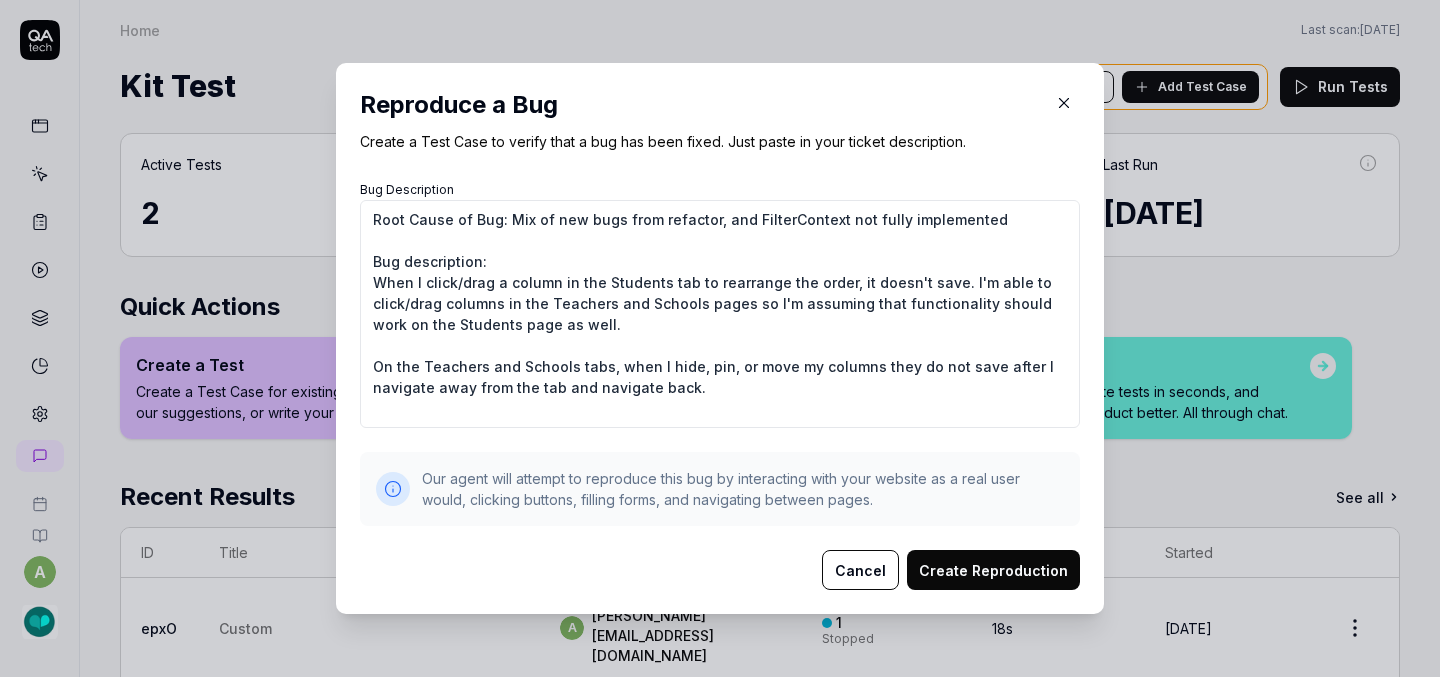 type on "*" 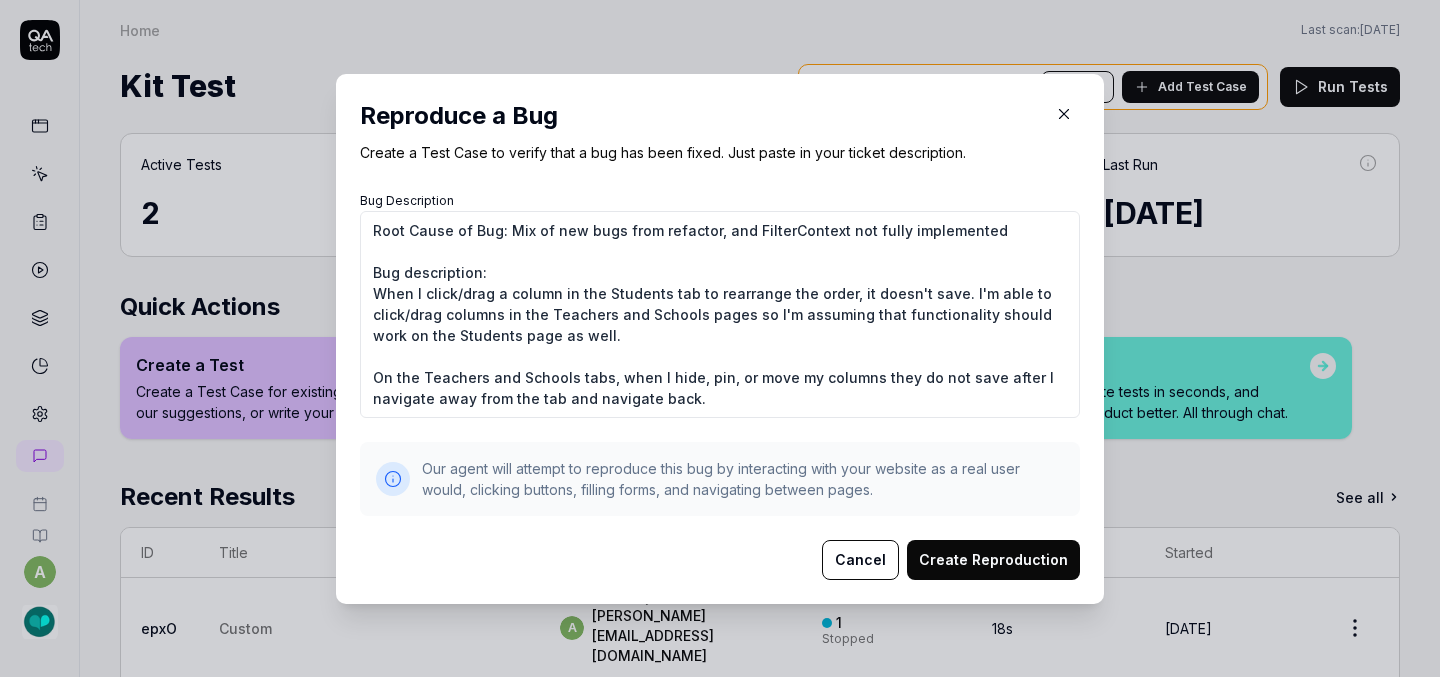 type on "Root Cause of Bug: Mix of new bugs from refactor, and FilterContext not fully implemented
Bug description:
When I click/drag a column in the Students tab to rearrange the order, it doesn't save. I'm able to click/drag columns in the Teachers and Schools pages so I'm assuming that functionality should work on the Students page as well.
On the Teachers and Schools tabs, when I hide, pin, or move my columns they do not save after I navigate away from the tab and navigate back." 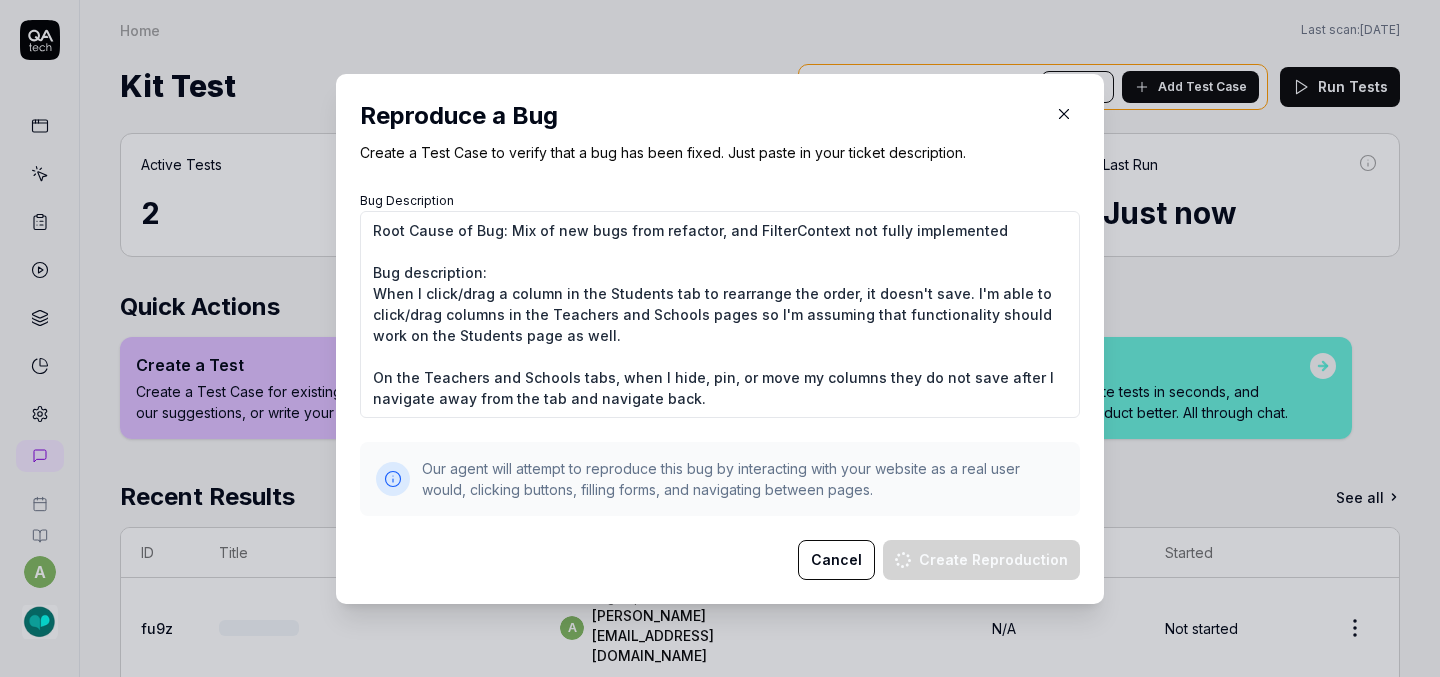 type on "*" 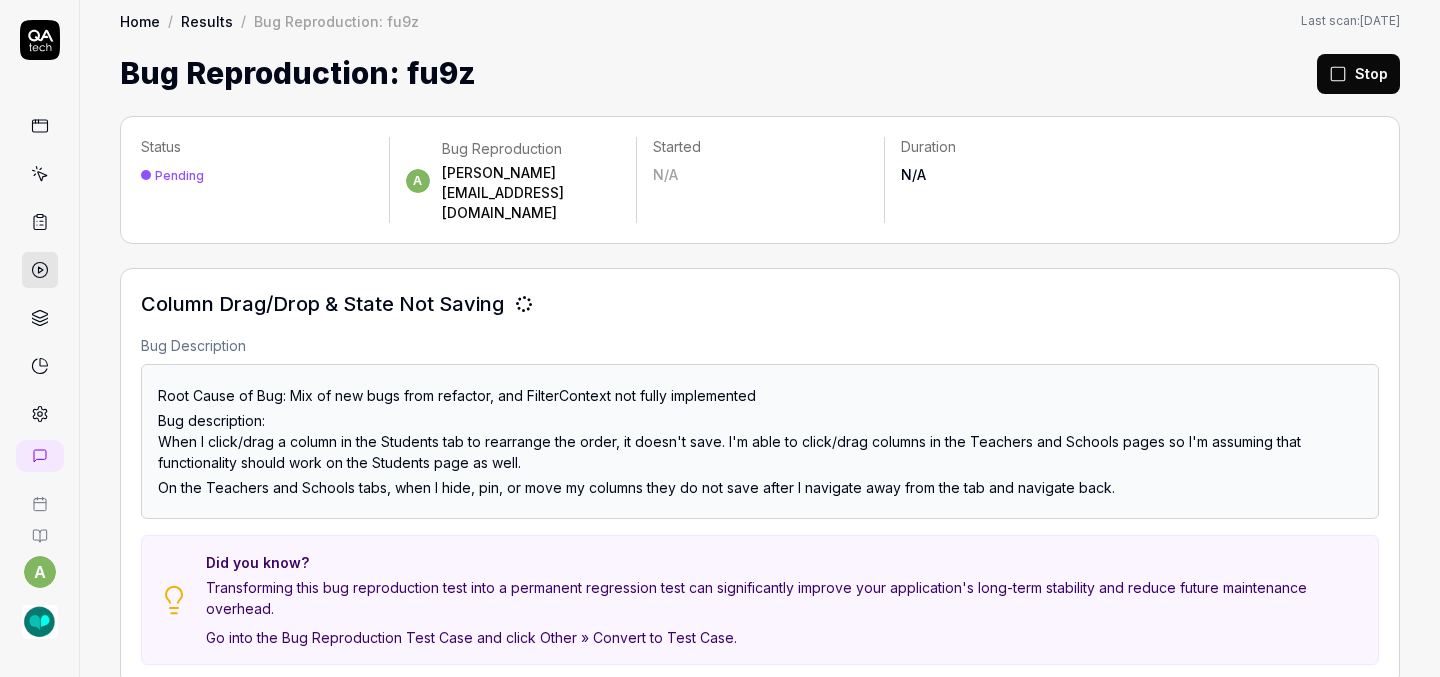 scroll, scrollTop: 0, scrollLeft: 0, axis: both 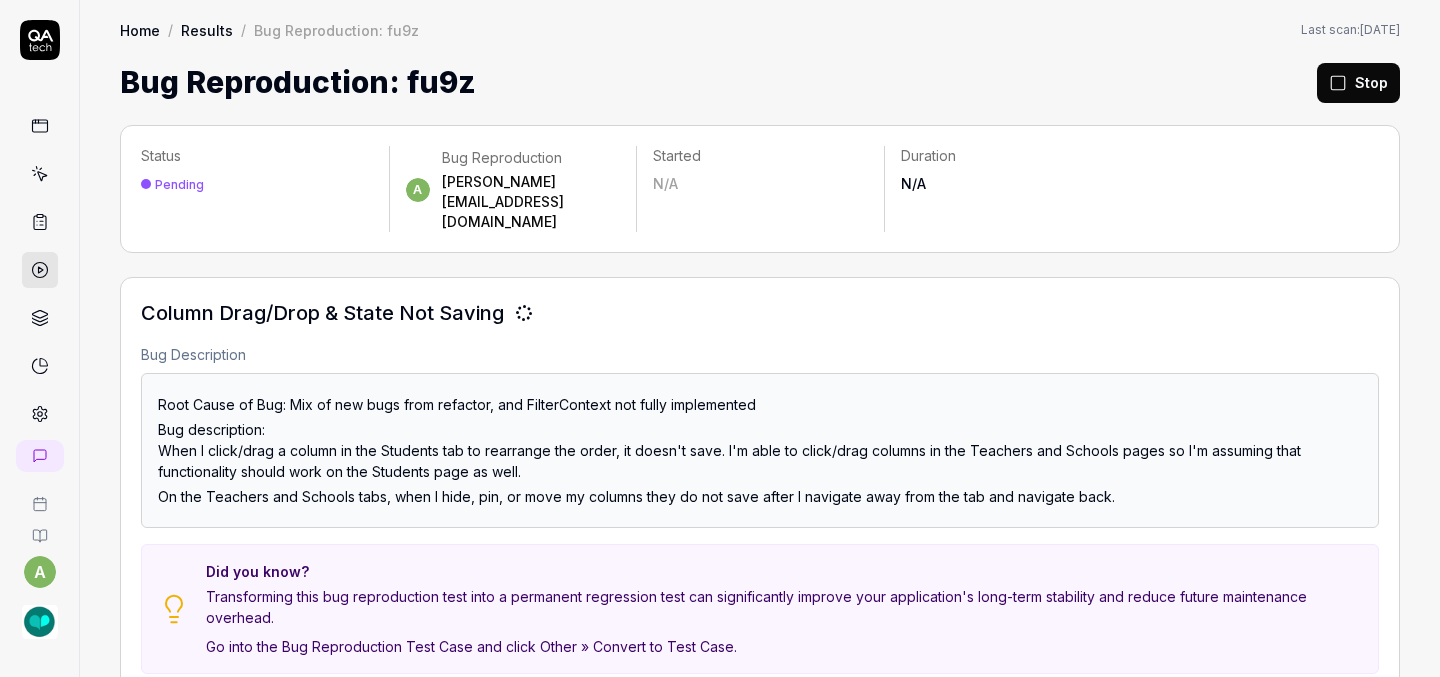 click on "Stop" at bounding box center (1358, 83) 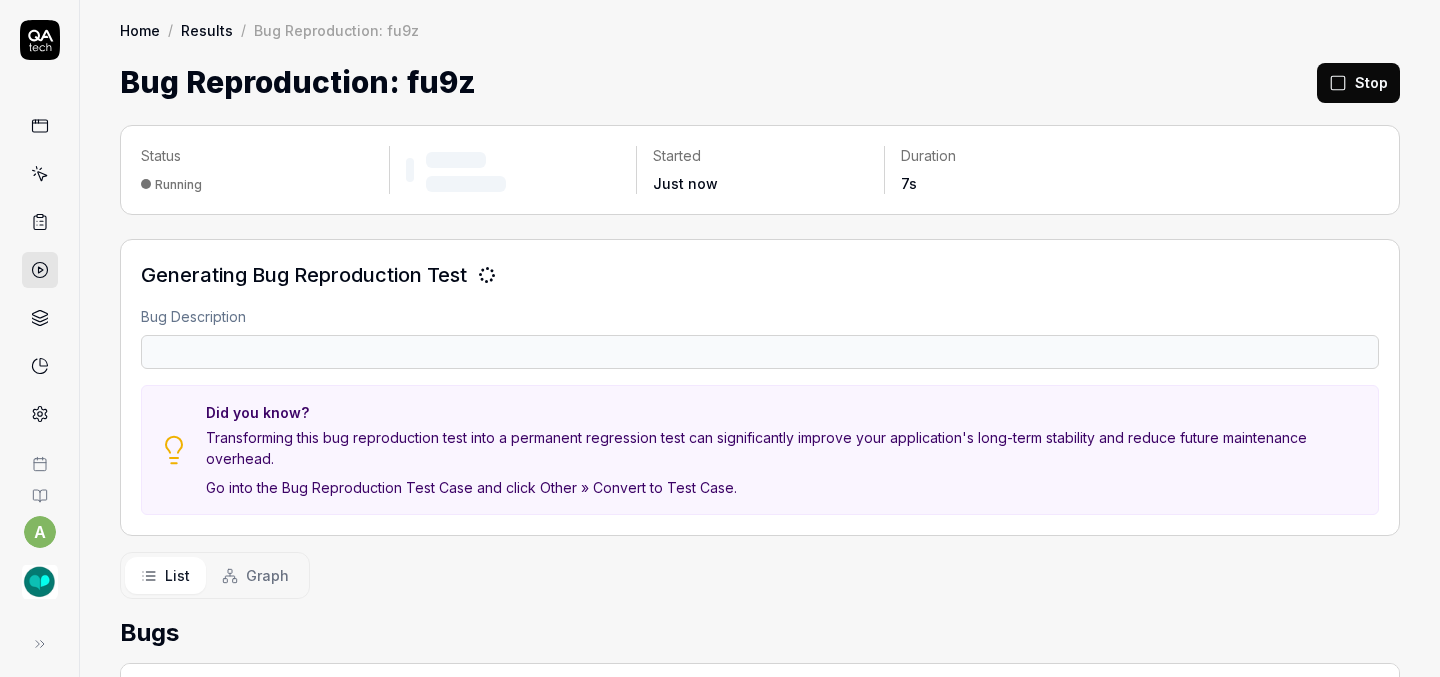scroll, scrollTop: 0, scrollLeft: 0, axis: both 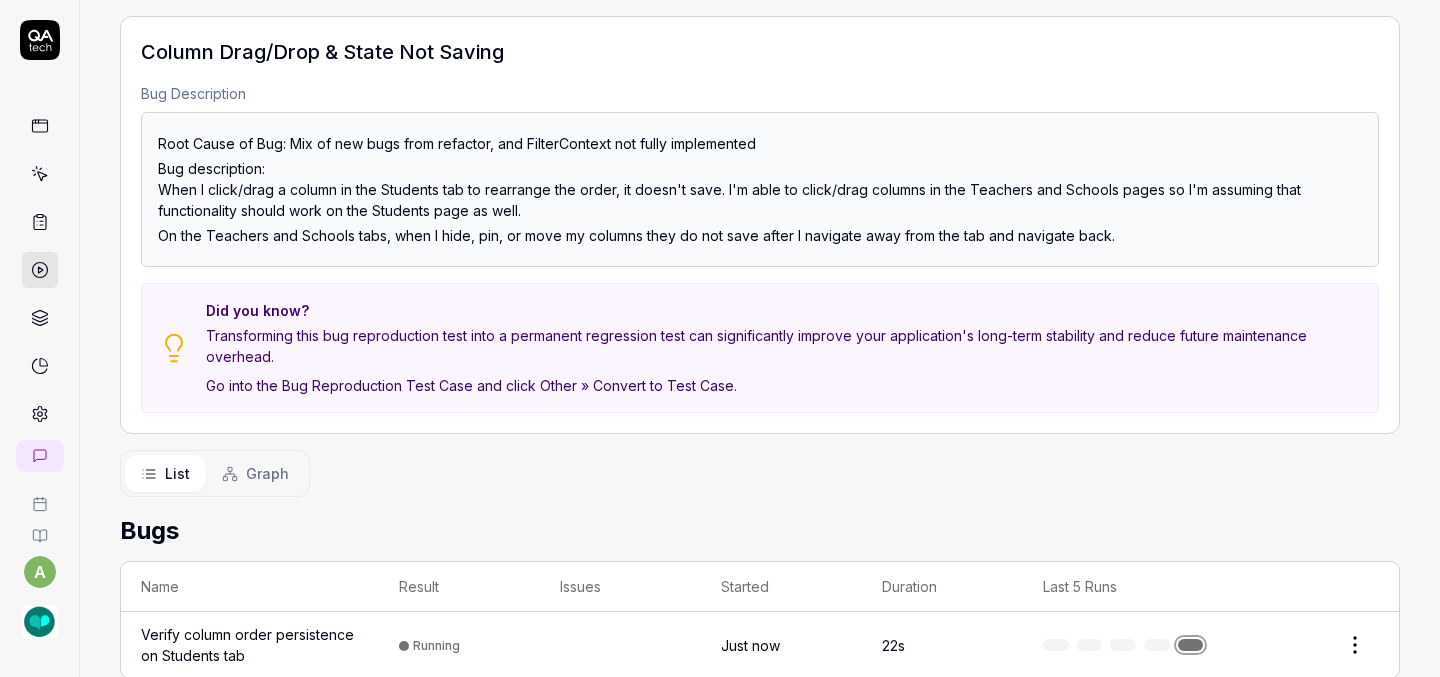 click on "Verify column order persistence on Students tab" at bounding box center [250, 645] 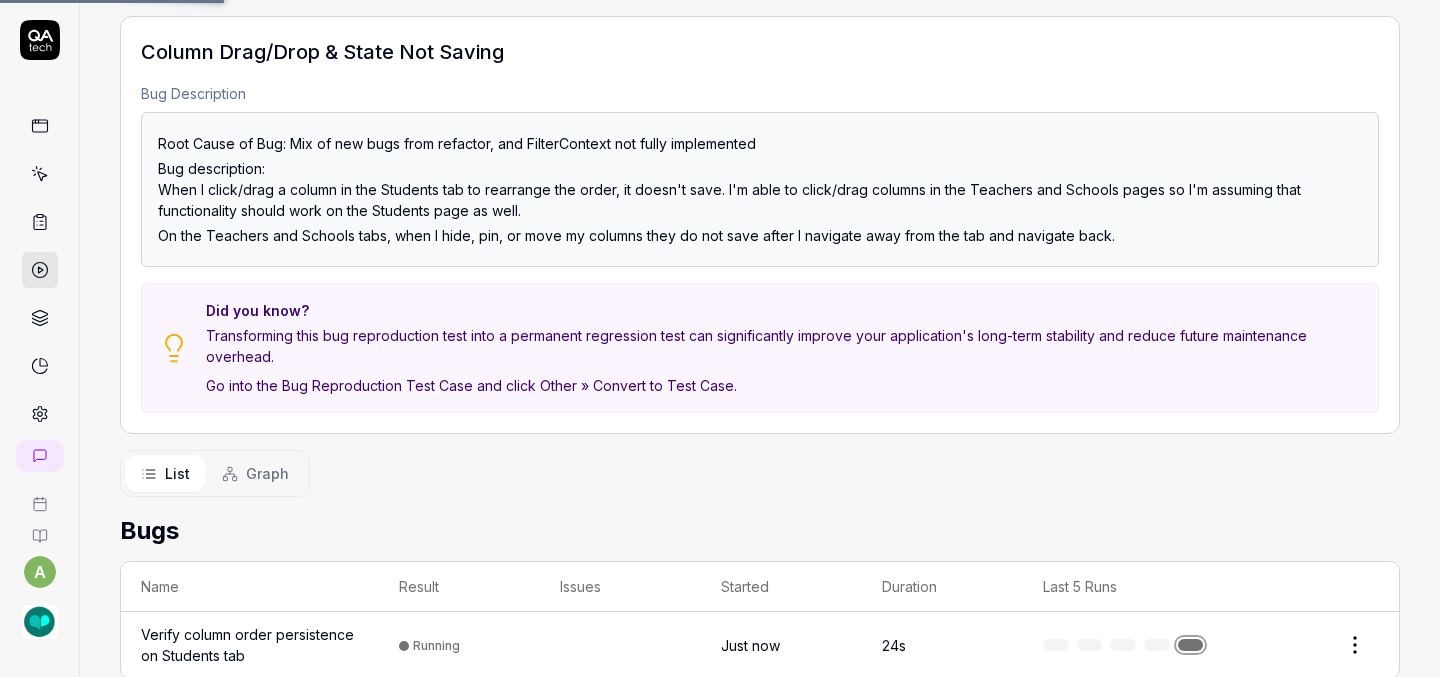 scroll, scrollTop: 0, scrollLeft: 0, axis: both 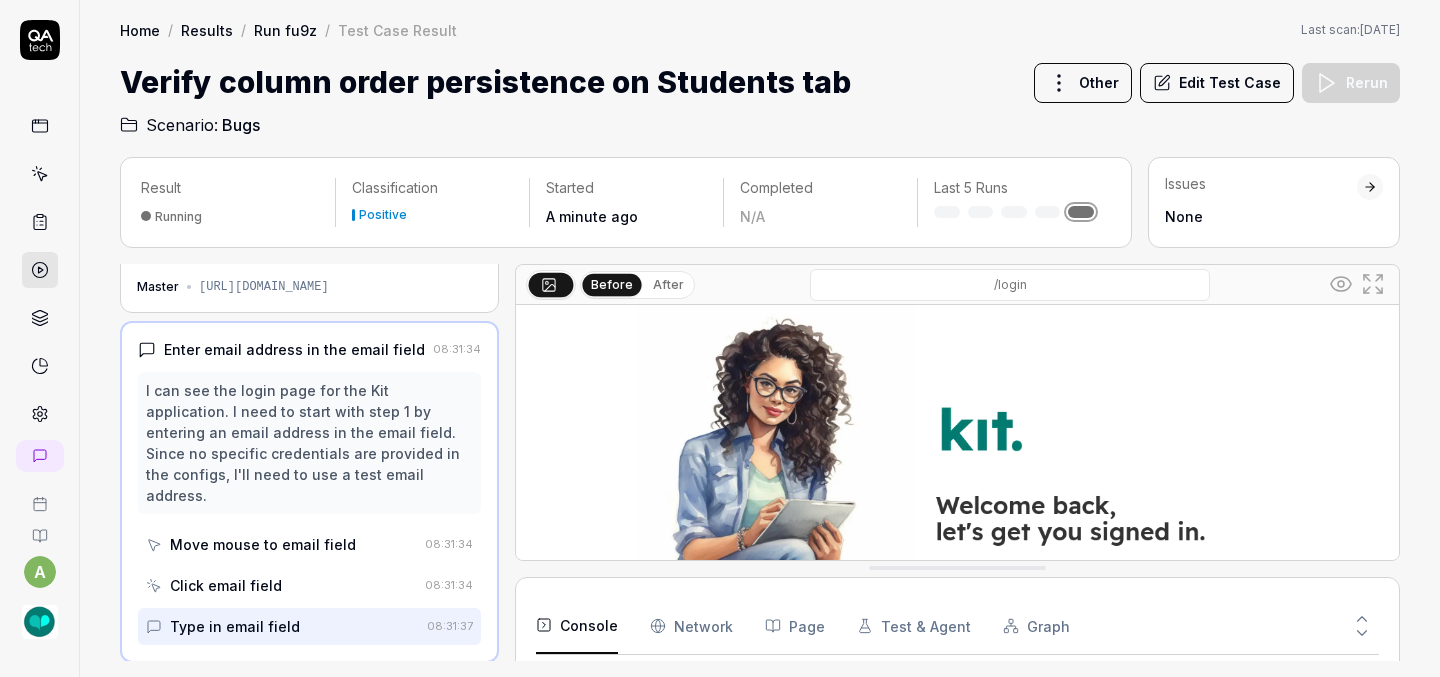 click on "Edit Test Case" at bounding box center [1217, 83] 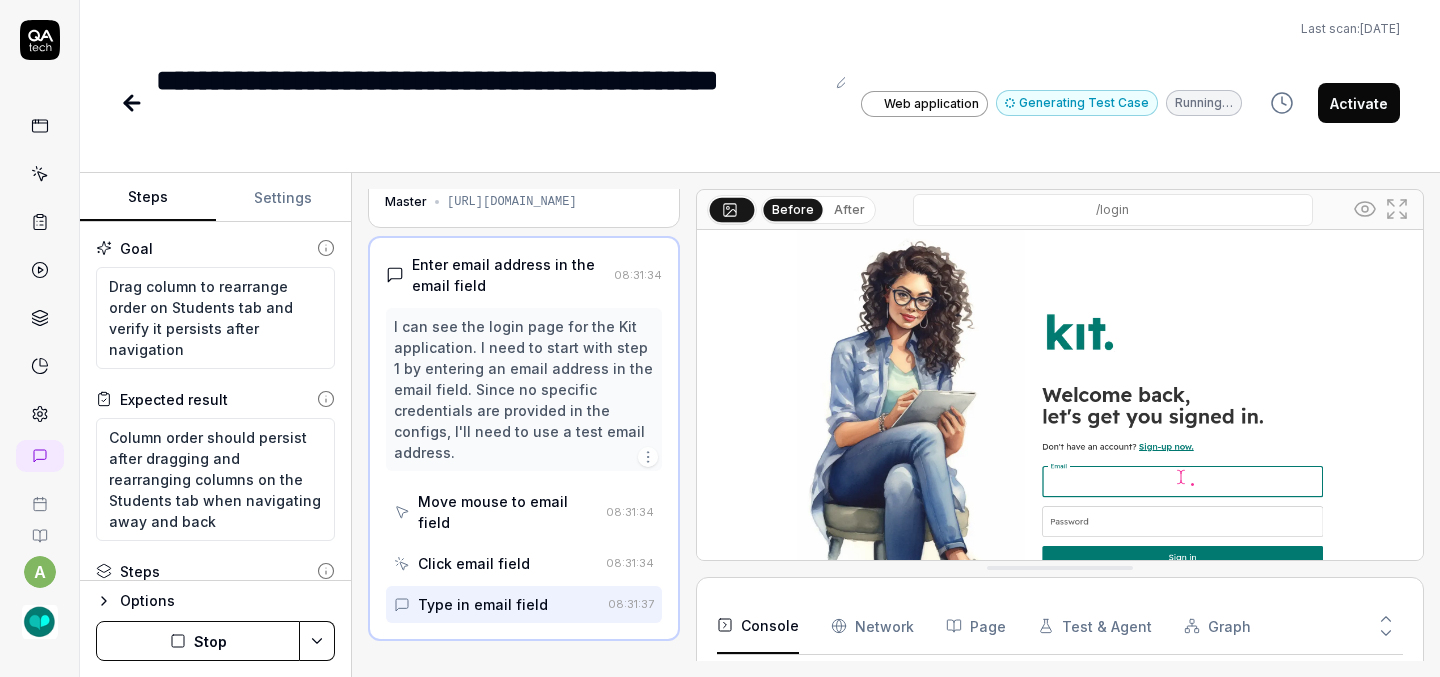 scroll, scrollTop: 0, scrollLeft: 0, axis: both 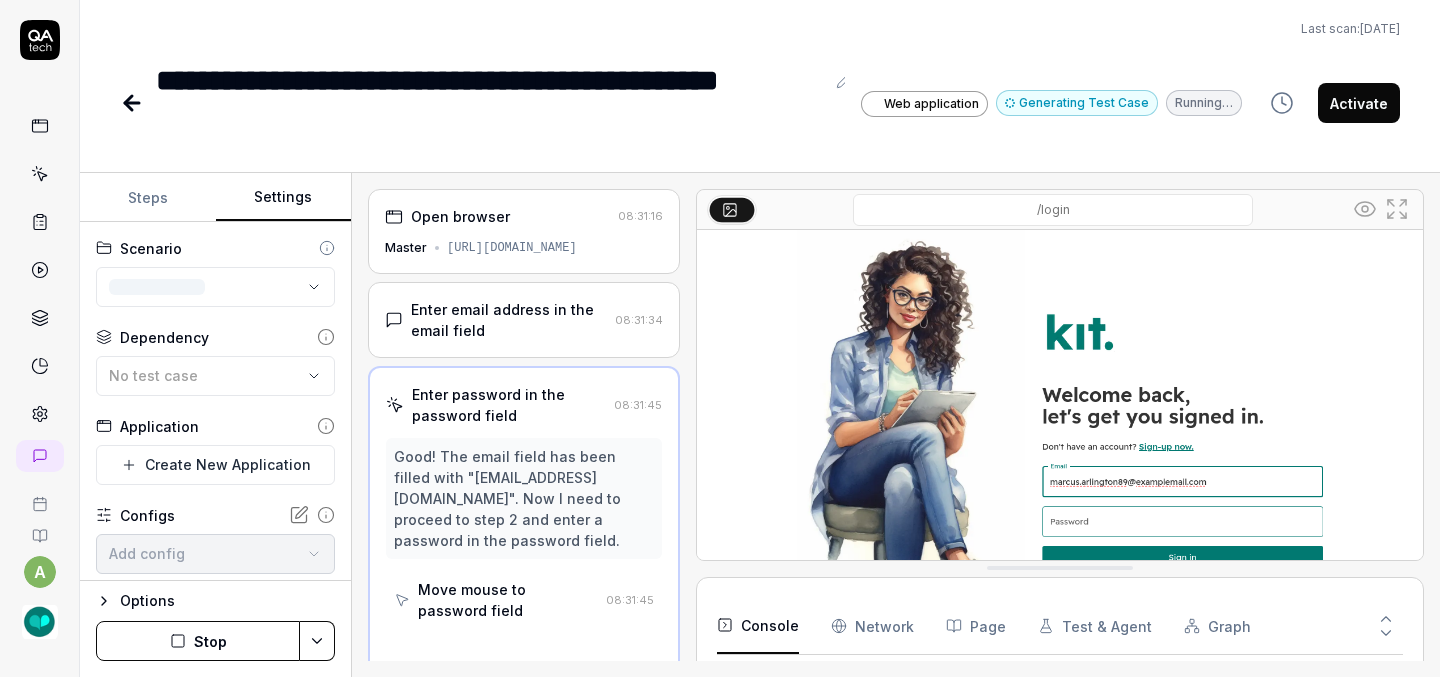 click on "Settings" at bounding box center [284, 198] 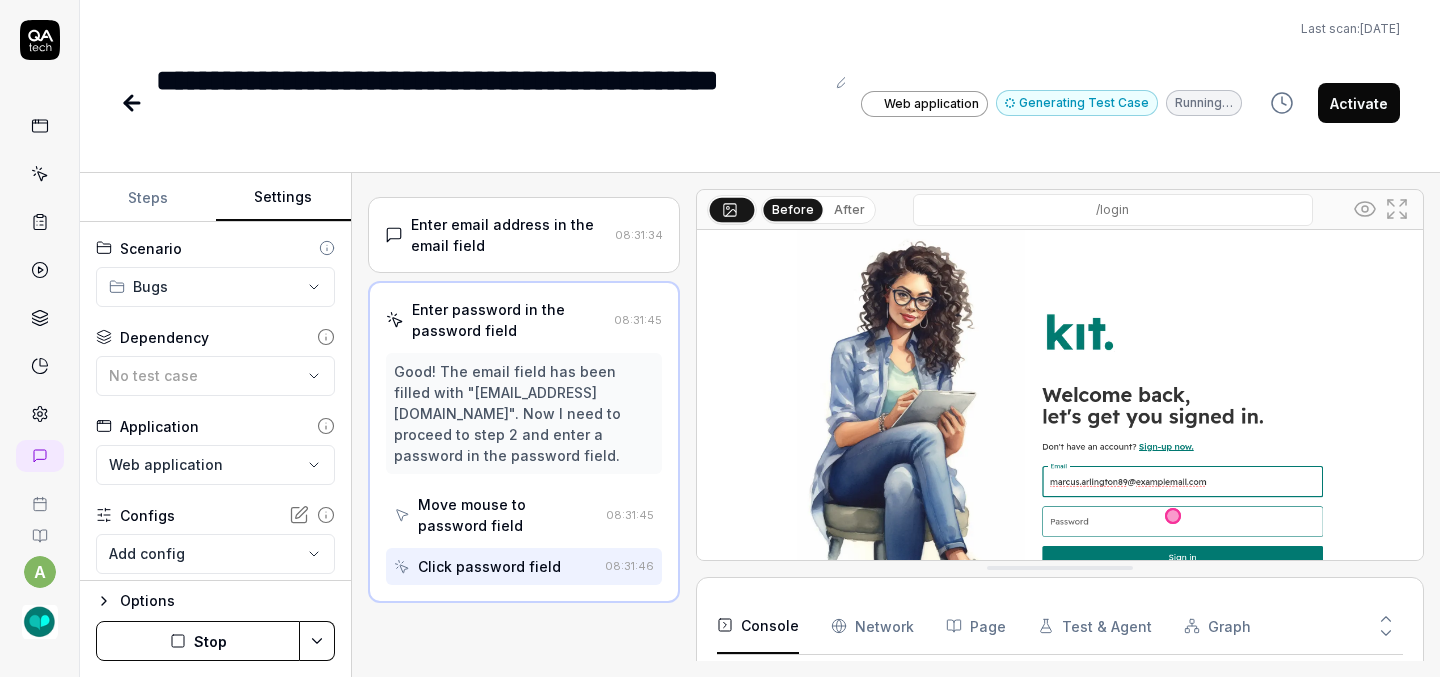 scroll, scrollTop: 85, scrollLeft: 0, axis: vertical 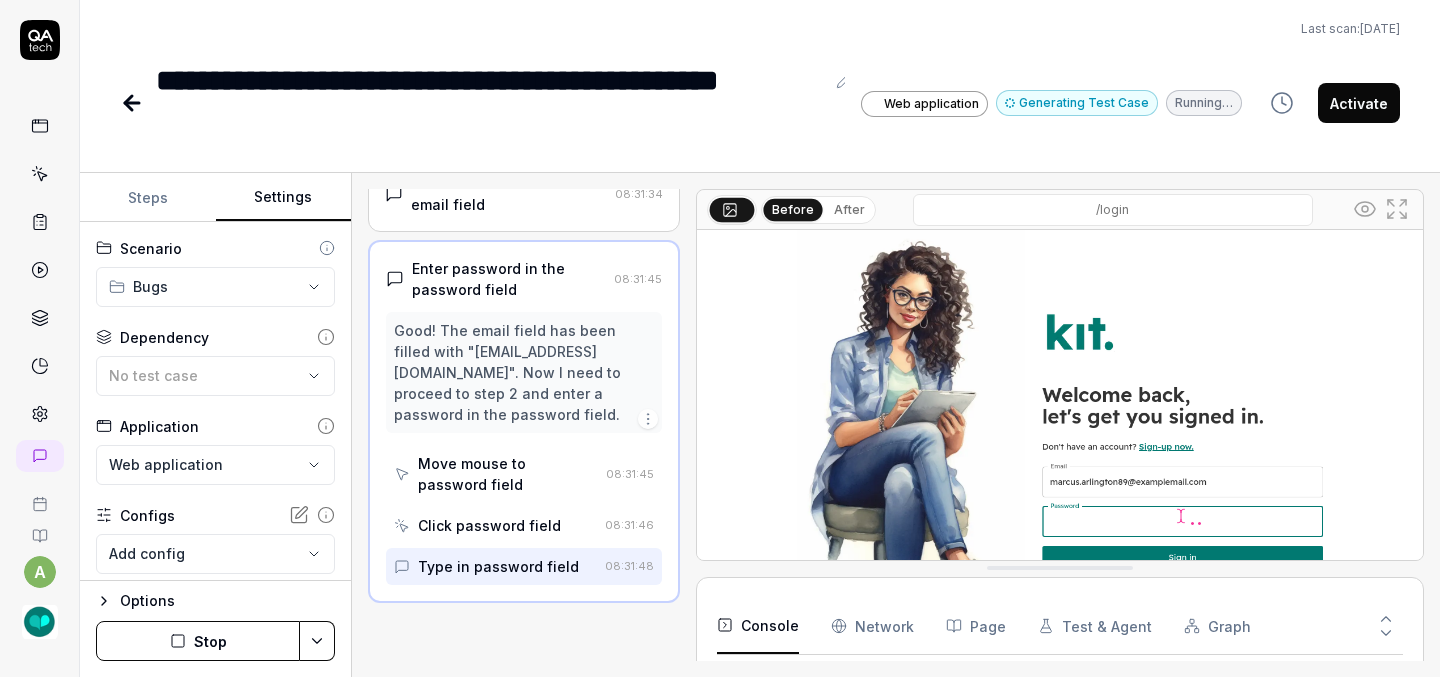 click on "Steps" at bounding box center (148, 198) 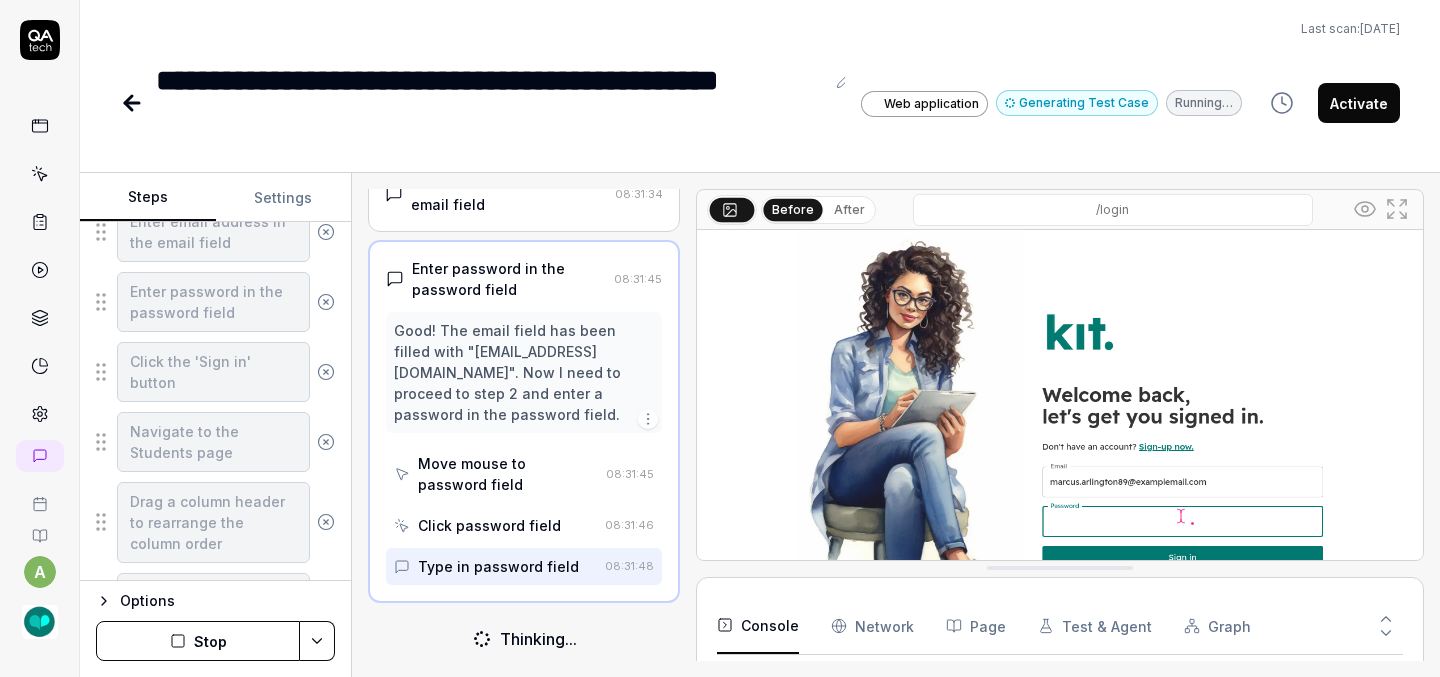 scroll, scrollTop: 393, scrollLeft: 0, axis: vertical 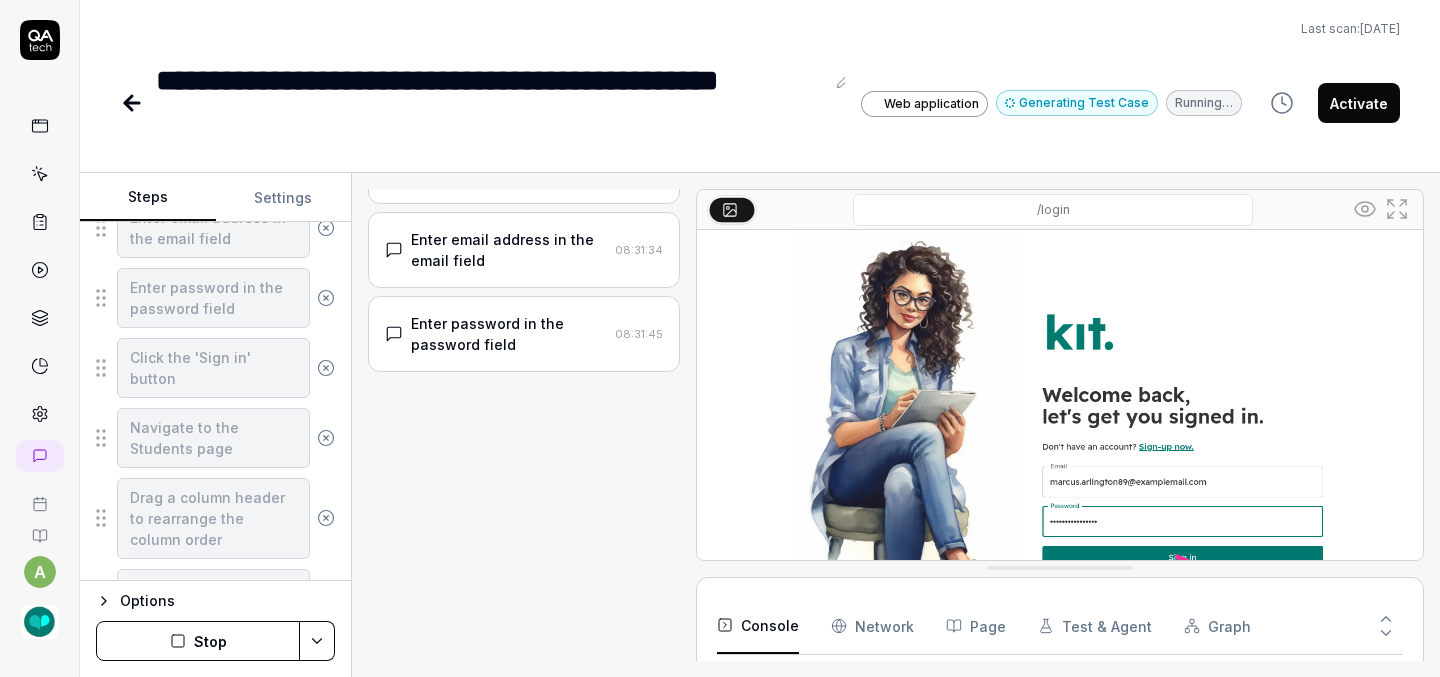 click 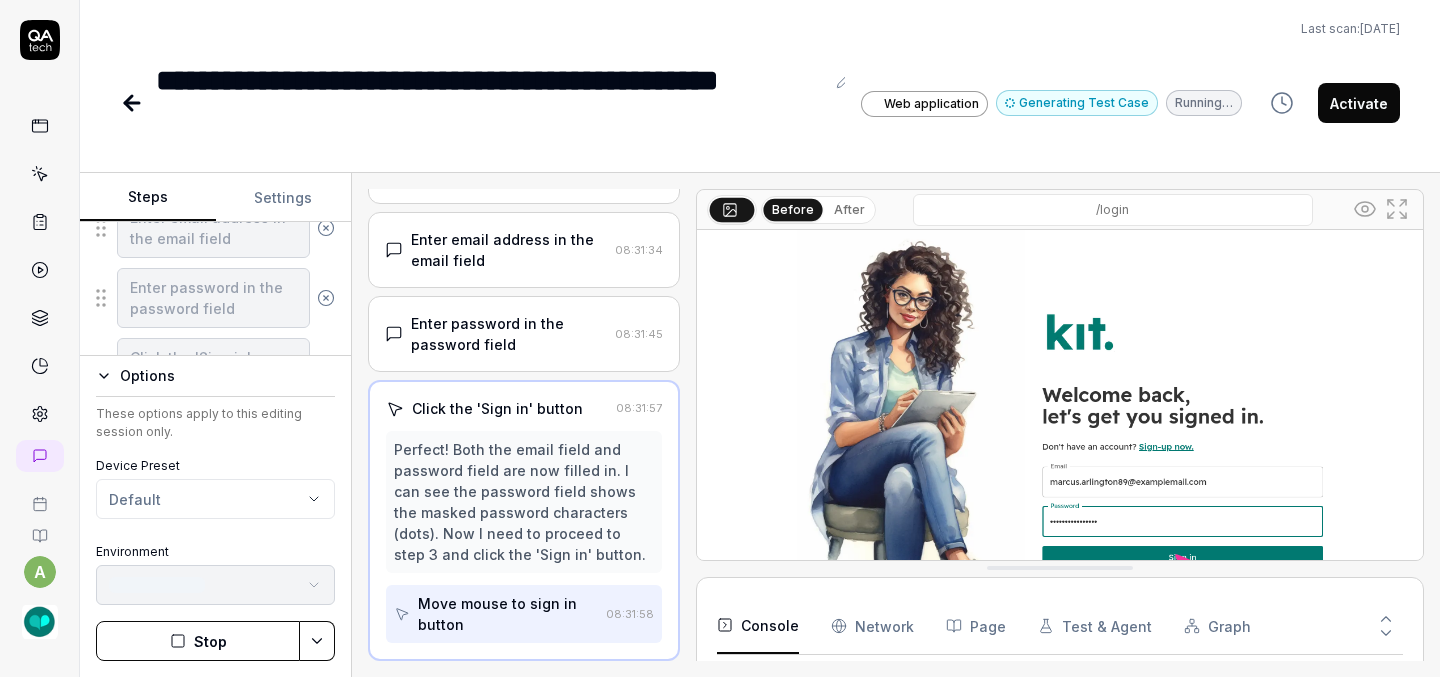 type on "*" 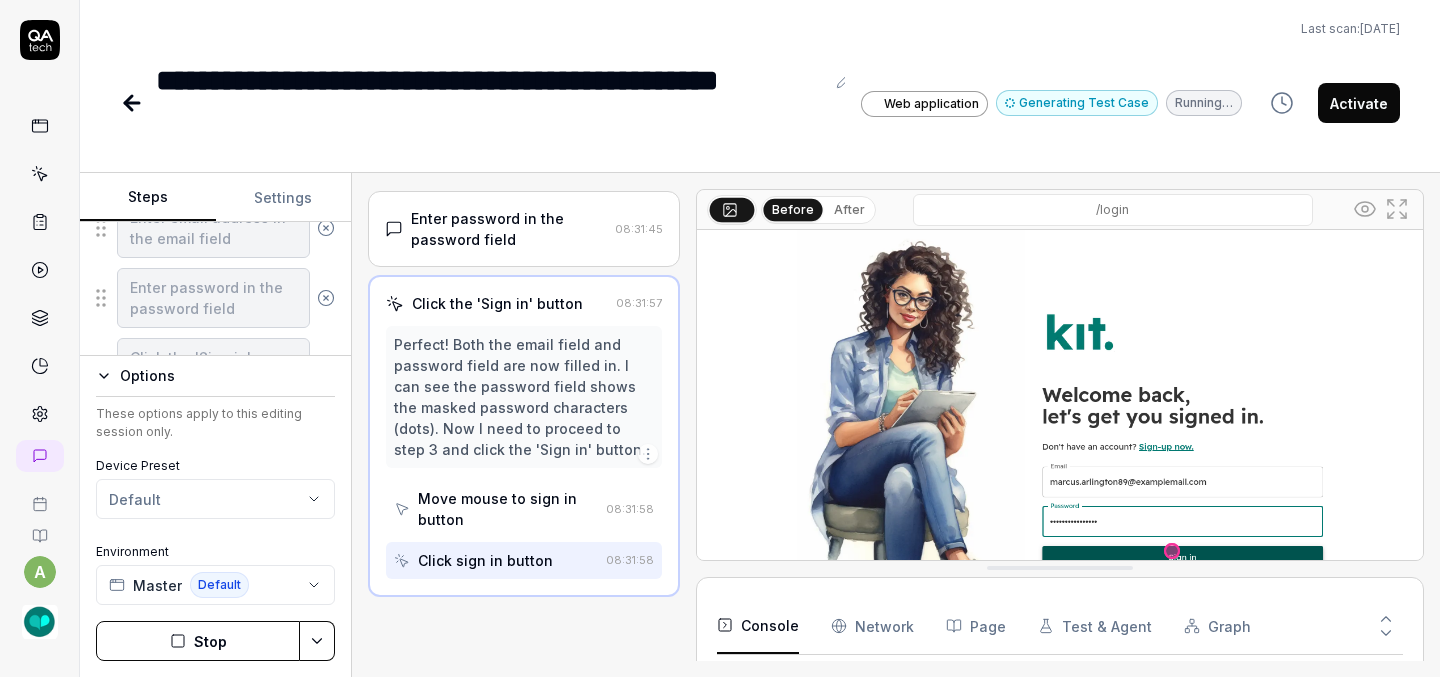 scroll, scrollTop: 175, scrollLeft: 0, axis: vertical 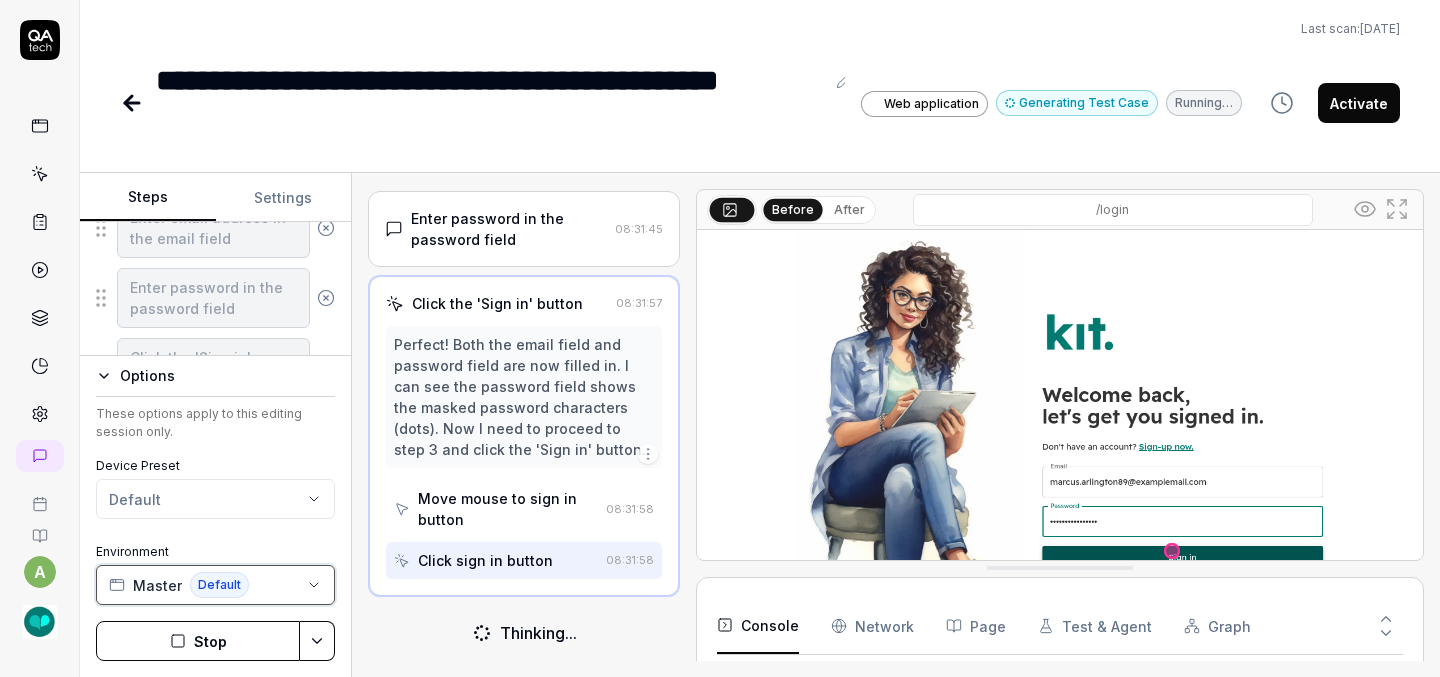 click on "Master Default" at bounding box center (215, 585) 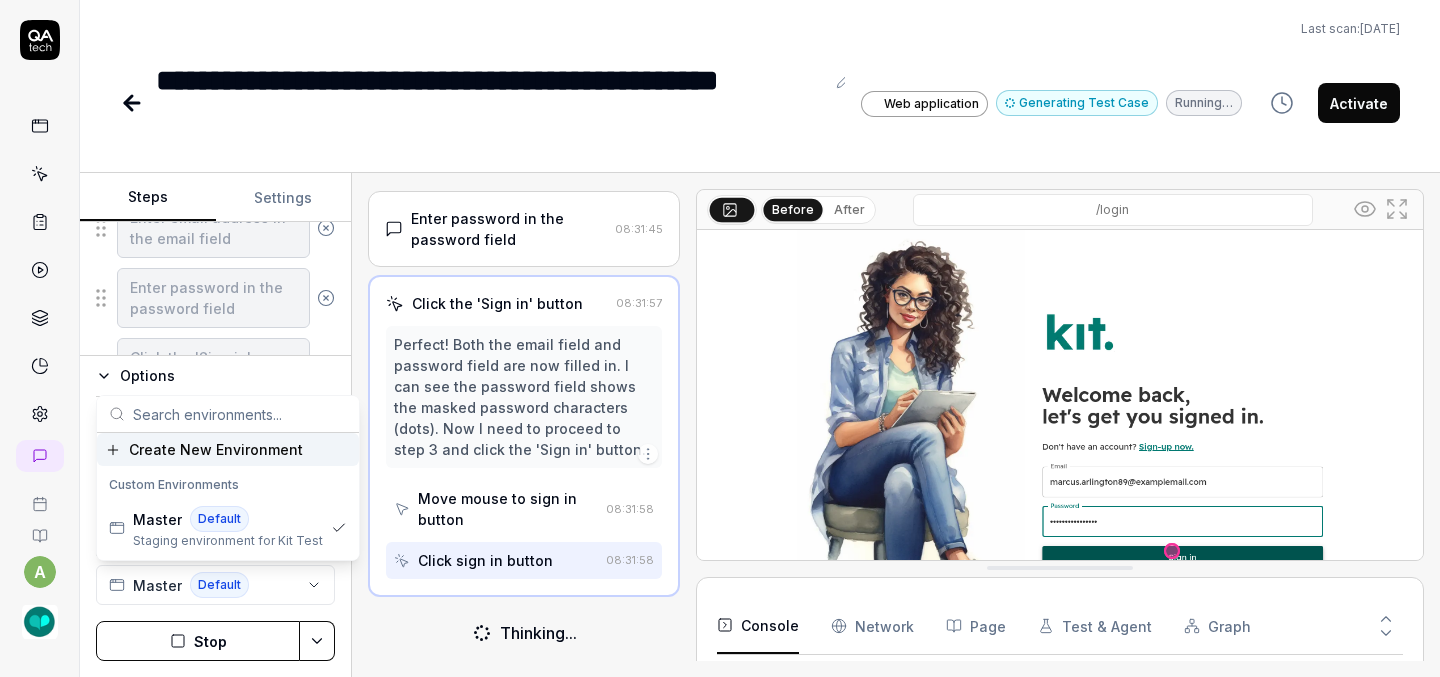 click on "Create New Environment" at bounding box center [216, 449] 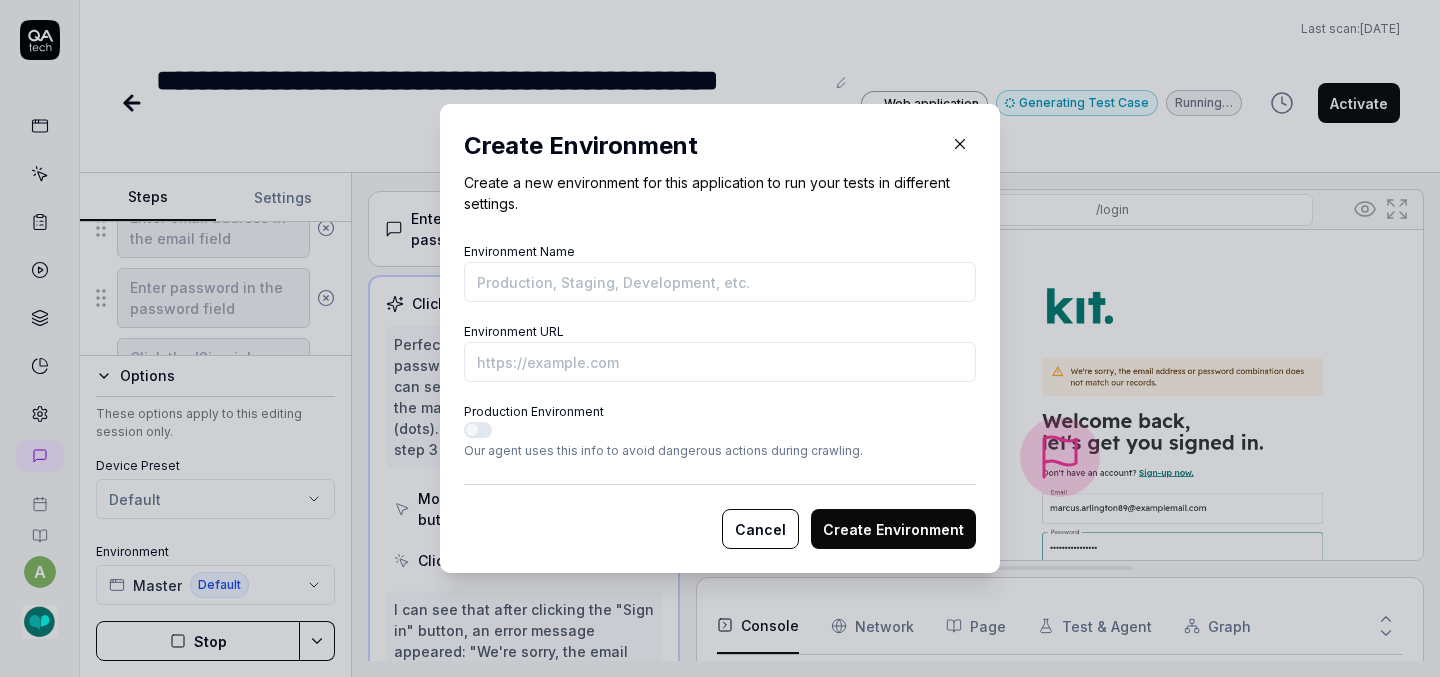 scroll, scrollTop: 0, scrollLeft: 0, axis: both 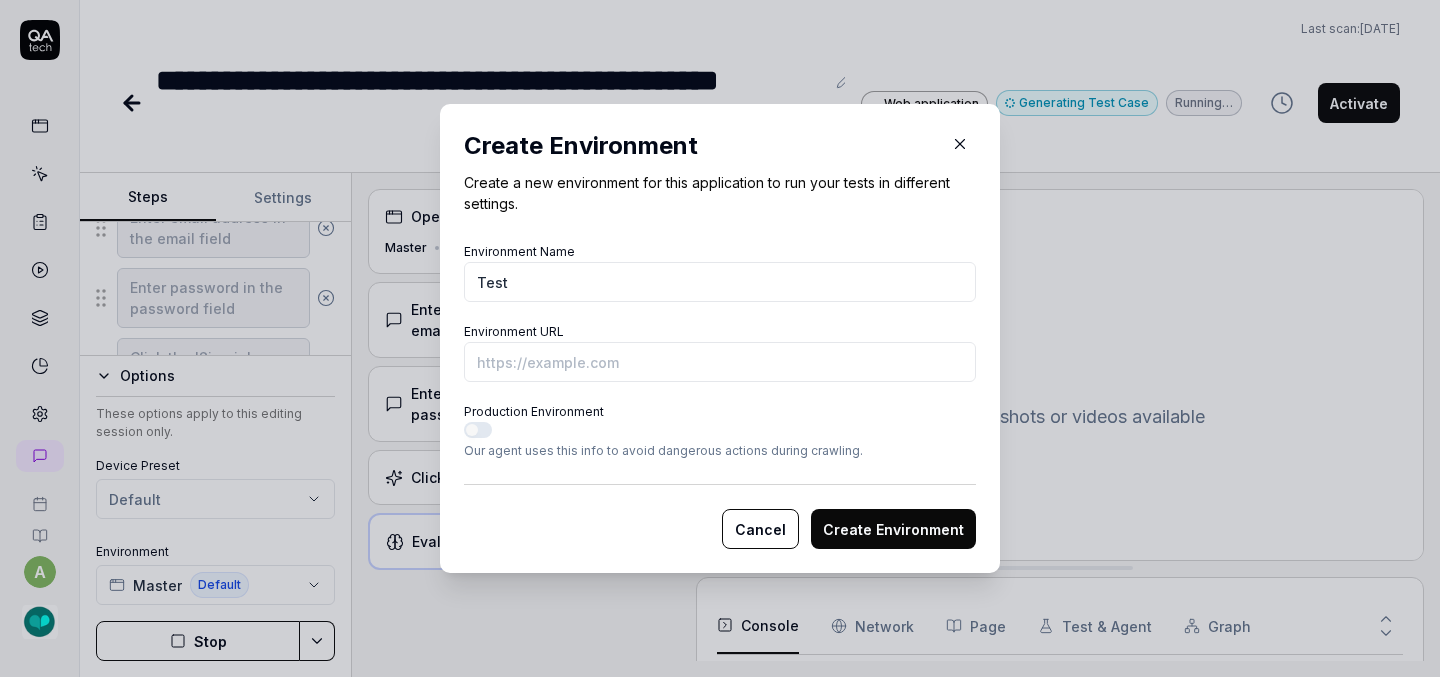 type on "Test" 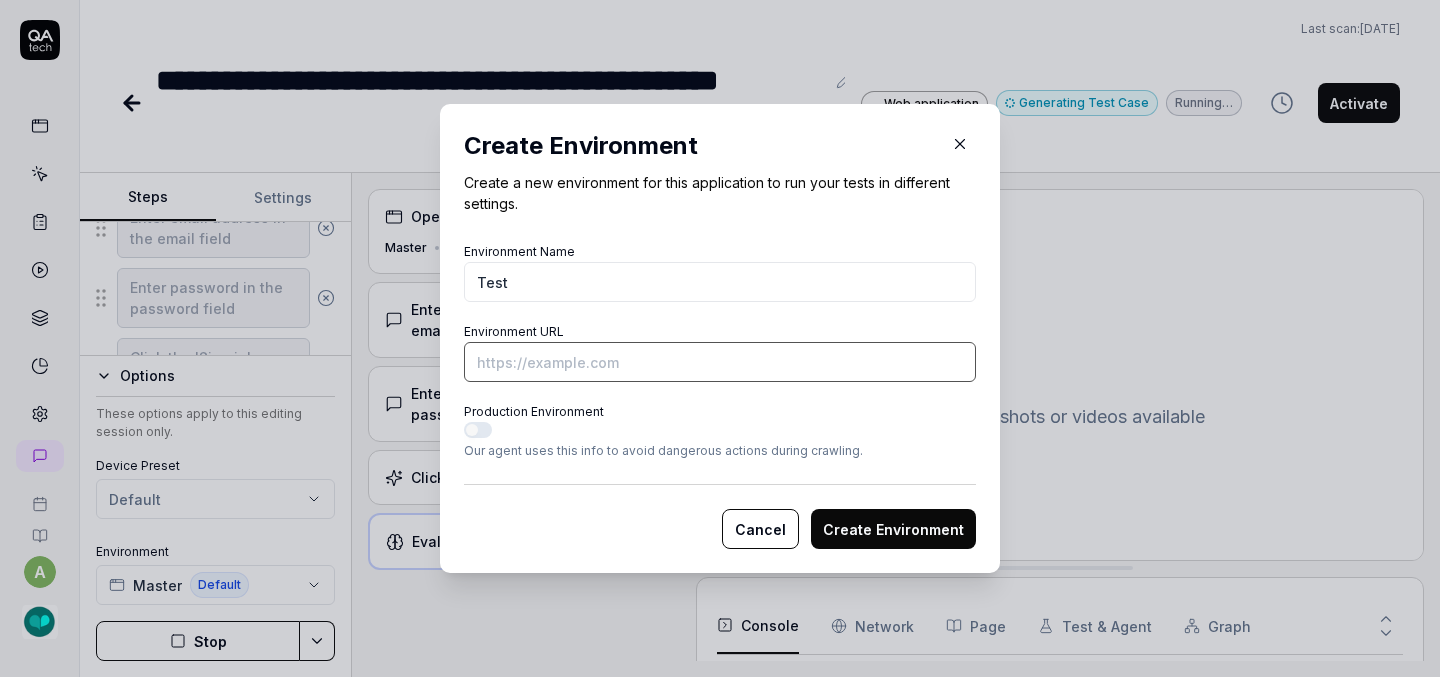 click on "Environment URL" at bounding box center (720, 362) 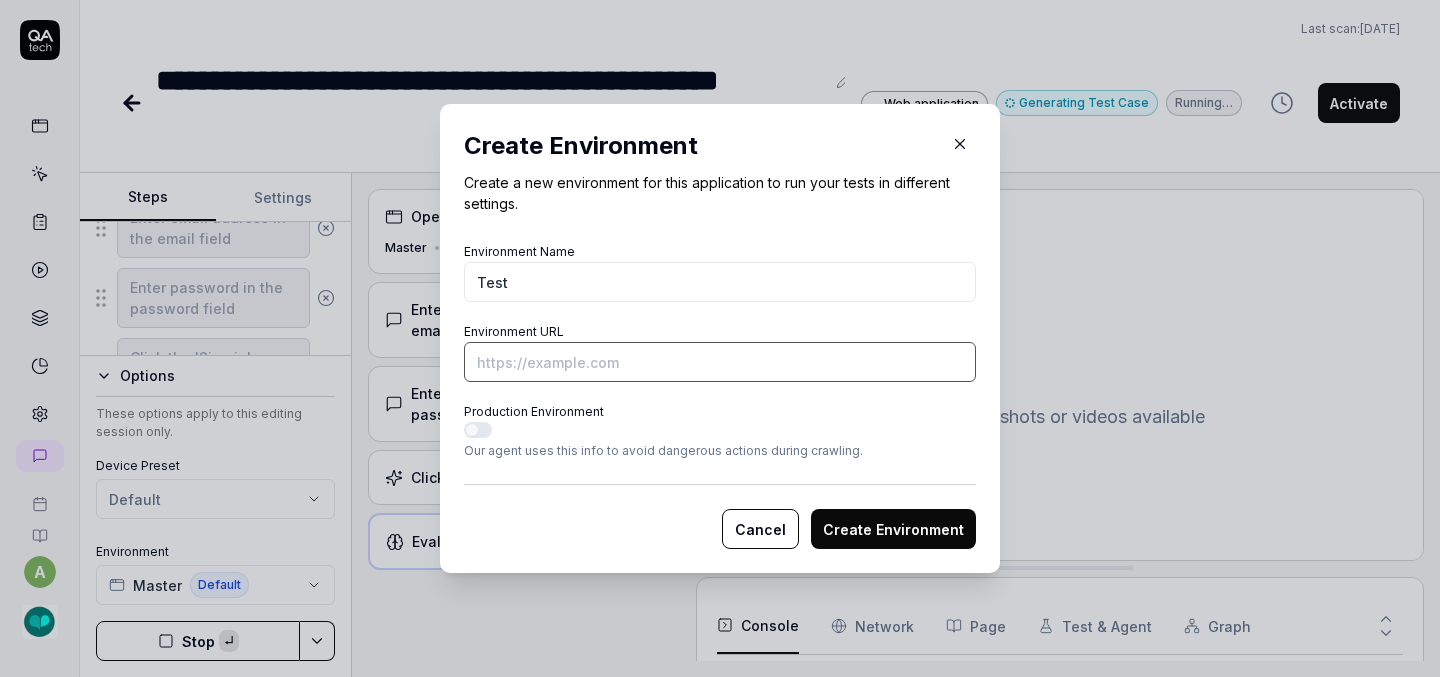 paste on "https://kit-git-release-r18-slptk.vercel.app/app/students/tabs/my-caseload" 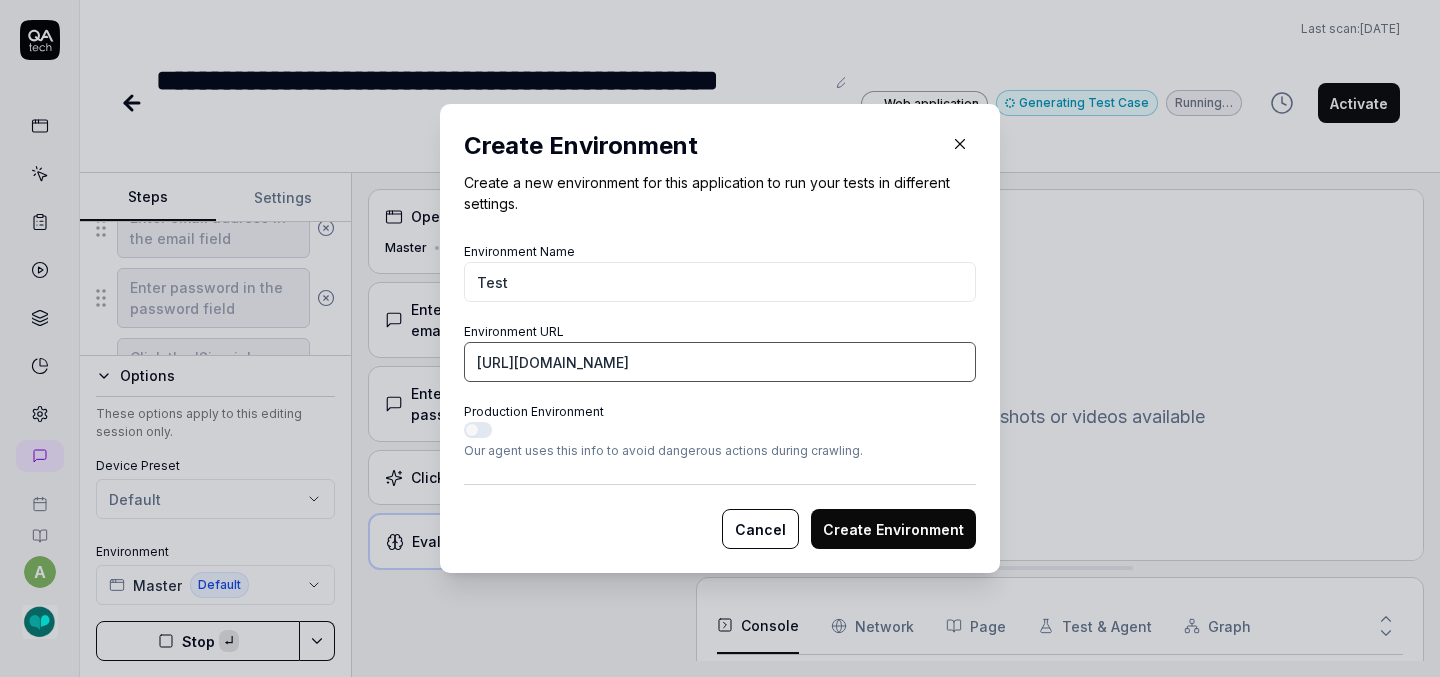 scroll, scrollTop: 0, scrollLeft: 17, axis: horizontal 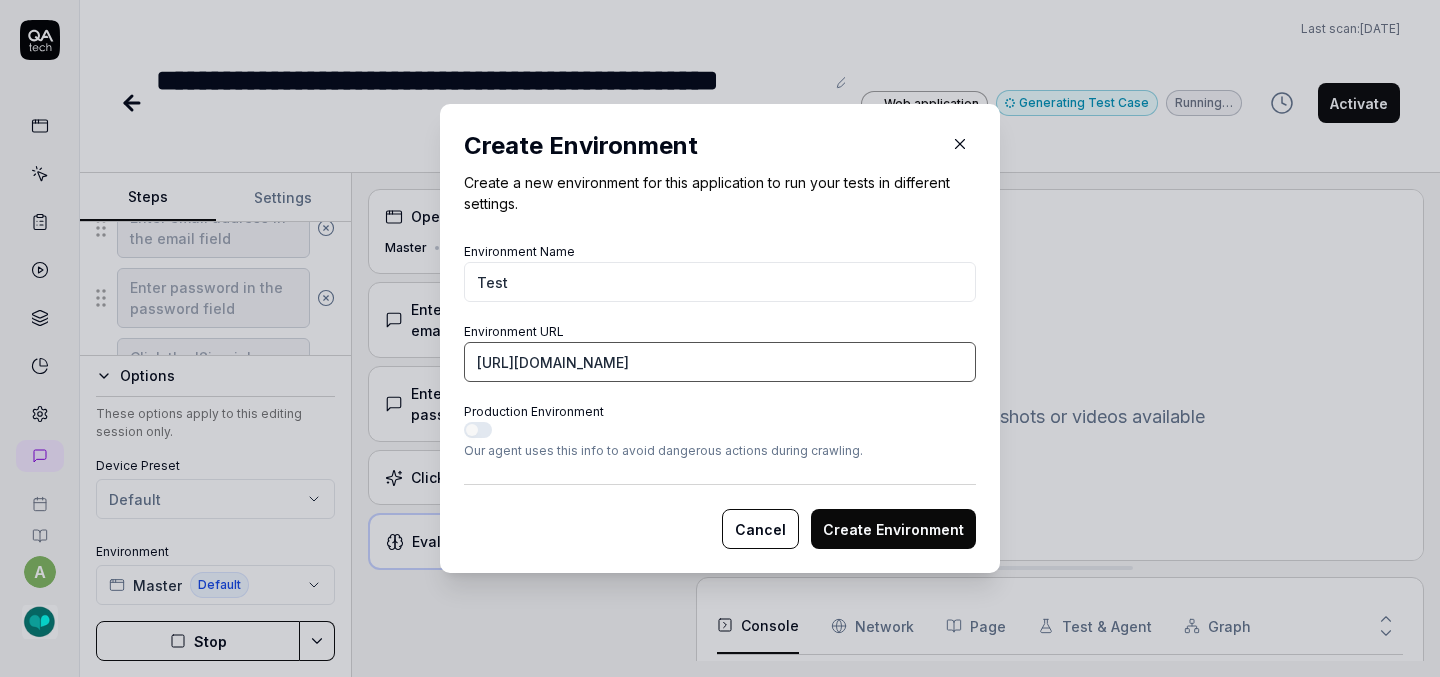 type on "https://kit-git-release-r18-slptk.vercel.app/app/students/tabs/my-caseload" 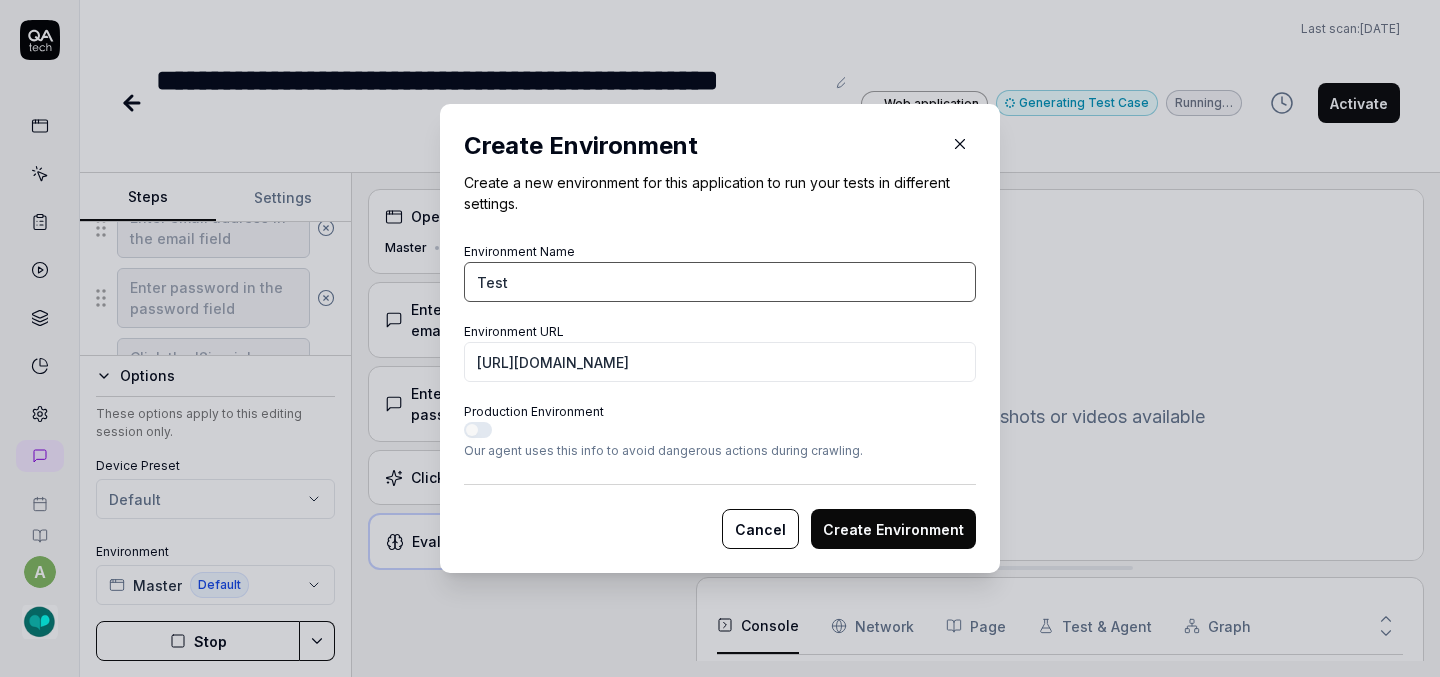 scroll, scrollTop: 0, scrollLeft: 0, axis: both 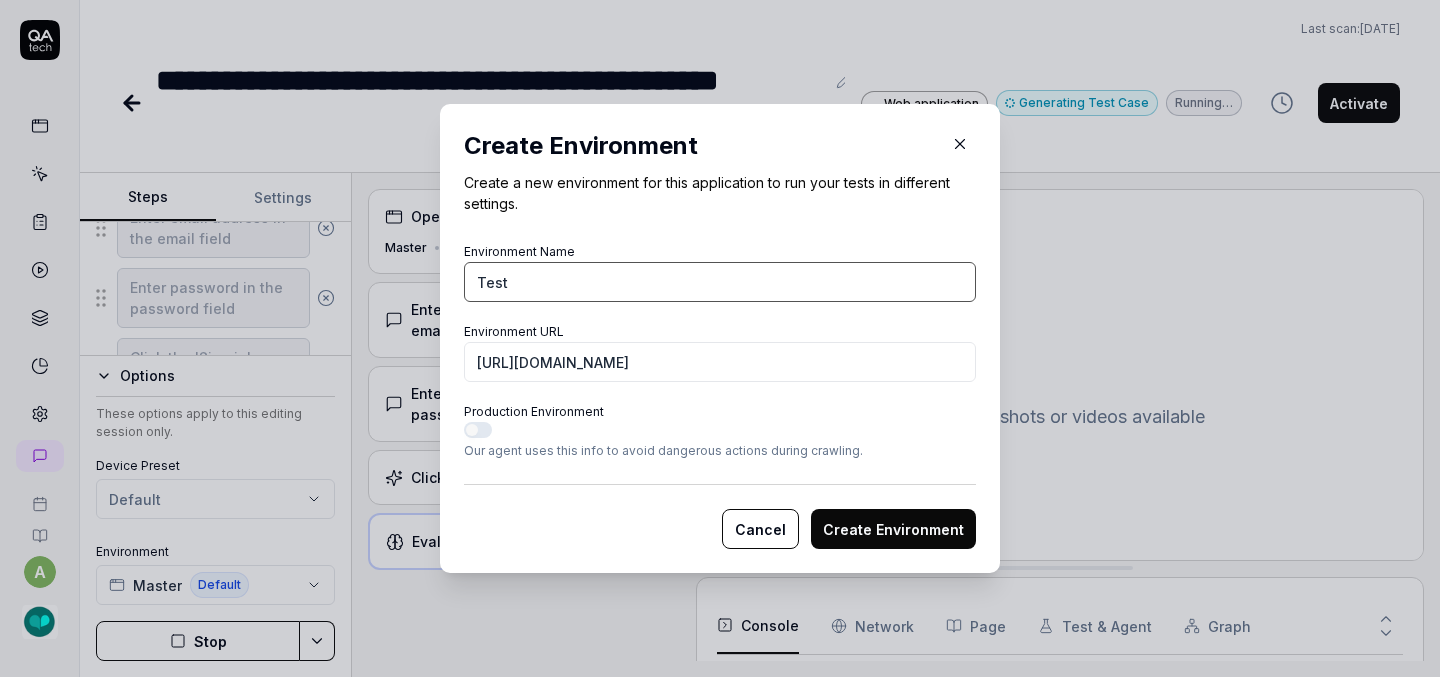 drag, startPoint x: 508, startPoint y: 285, endPoint x: 419, endPoint y: 280, distance: 89.140335 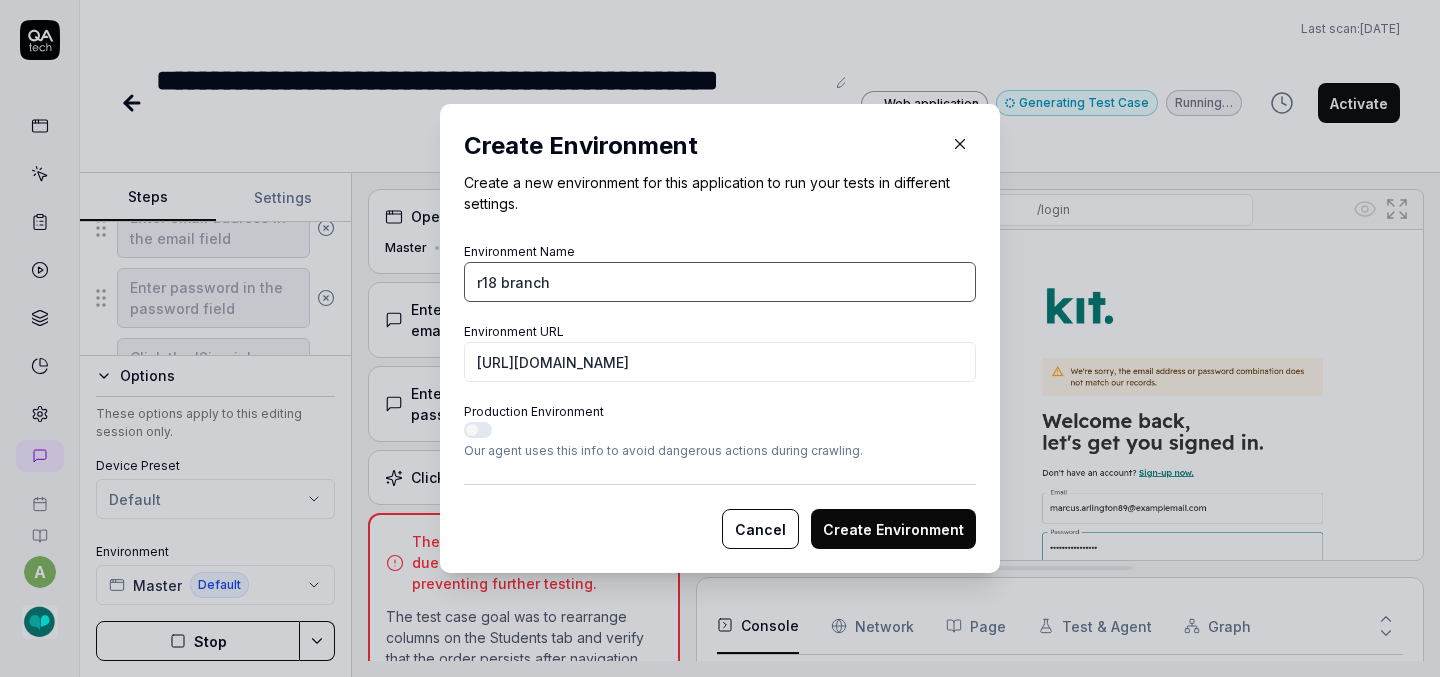 type on "r18 branch" 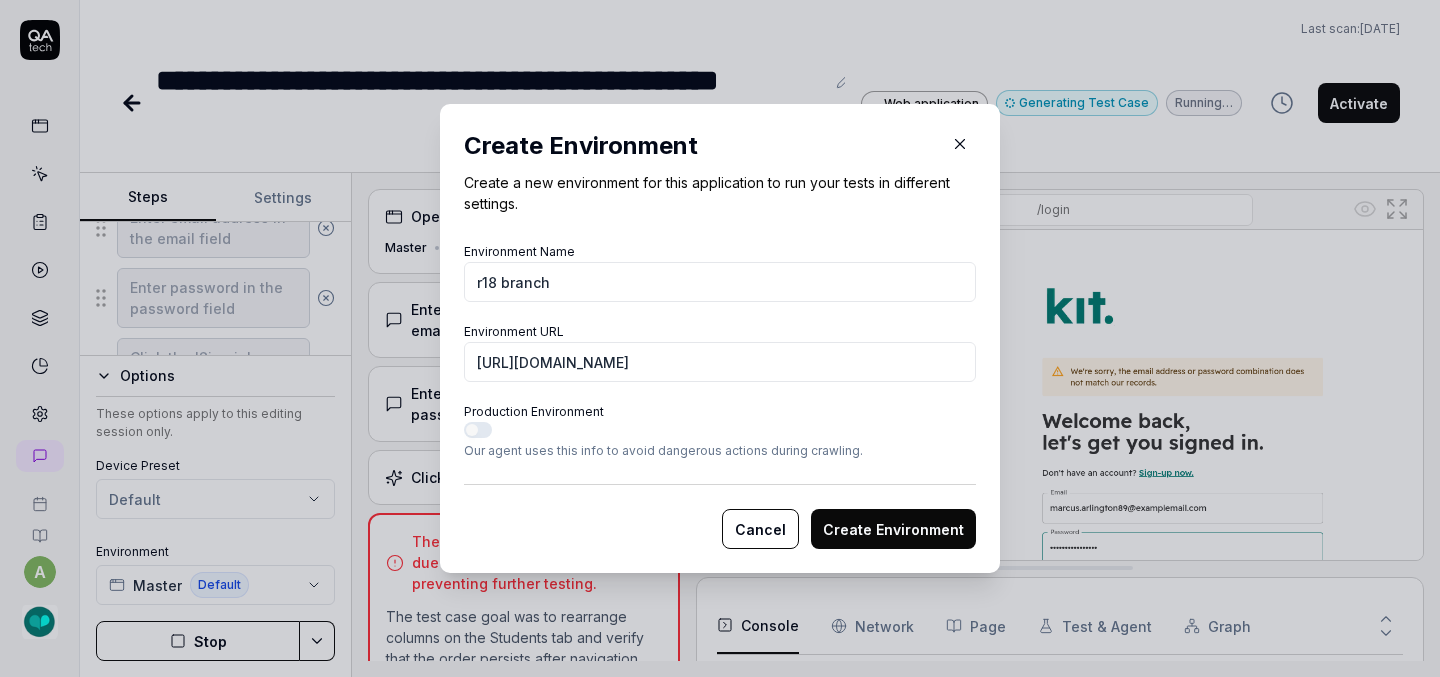 click on "Create Environment" at bounding box center [893, 529] 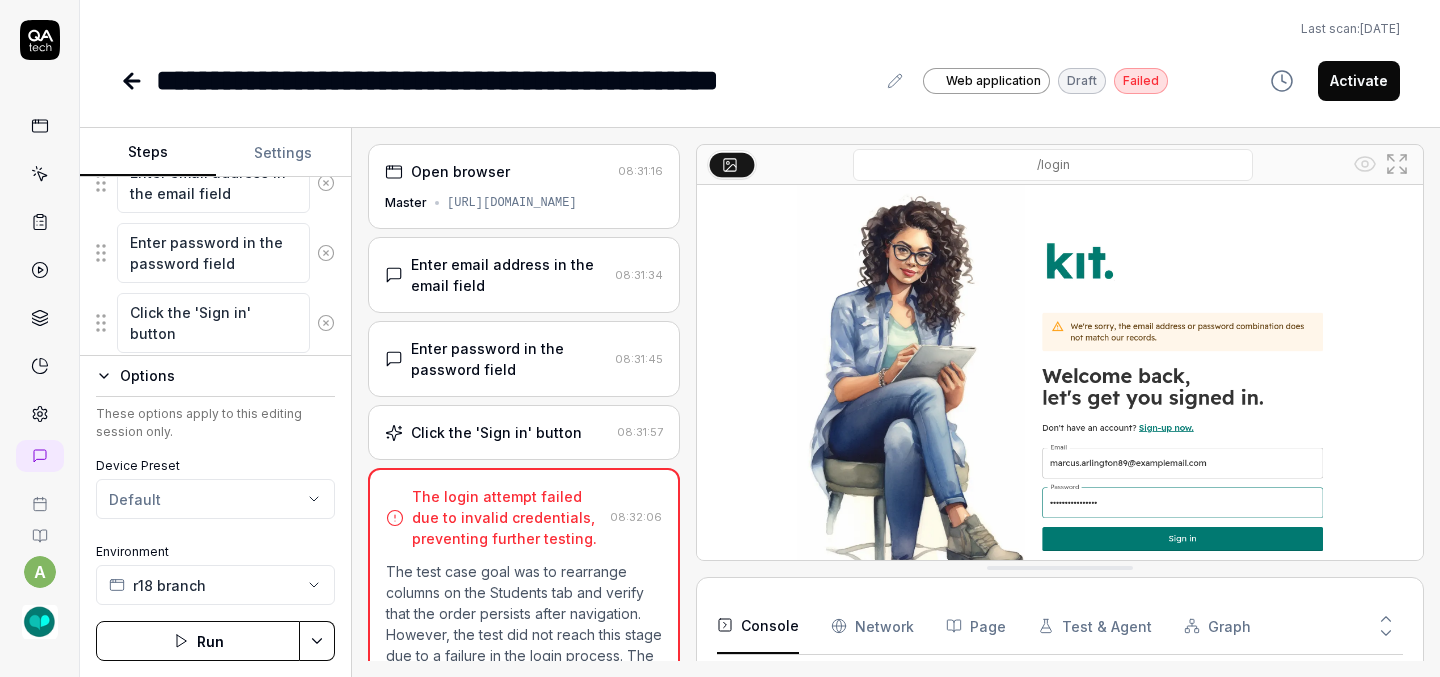 click on "Run" at bounding box center [198, 641] 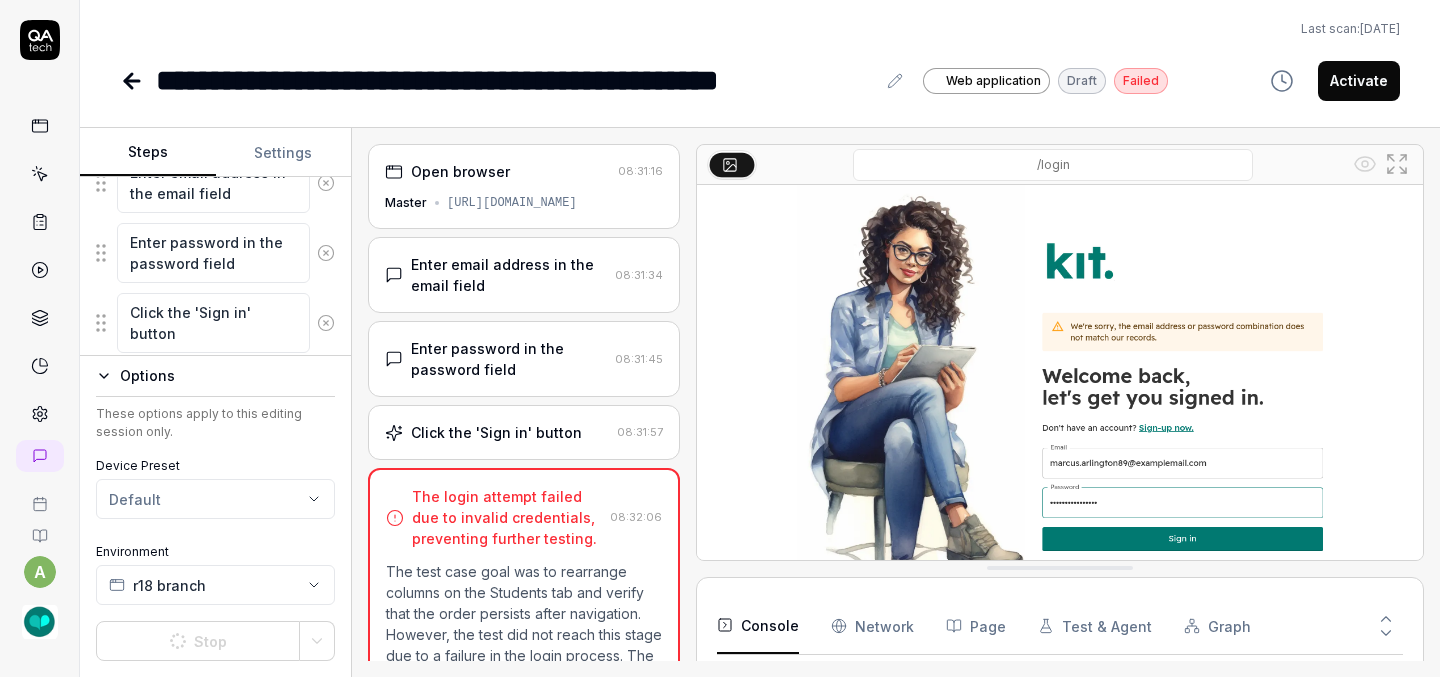 click on "Stop" at bounding box center [198, 641] 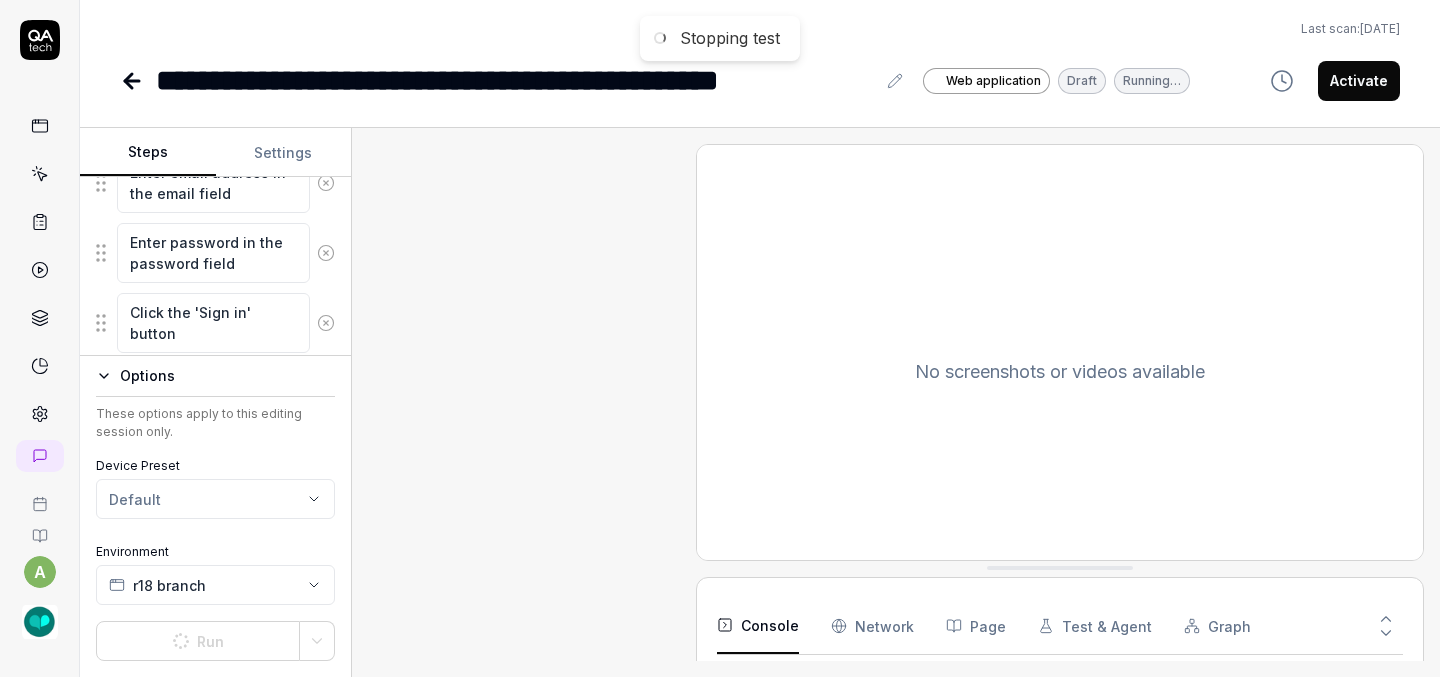 click on "Settings" at bounding box center [284, 153] 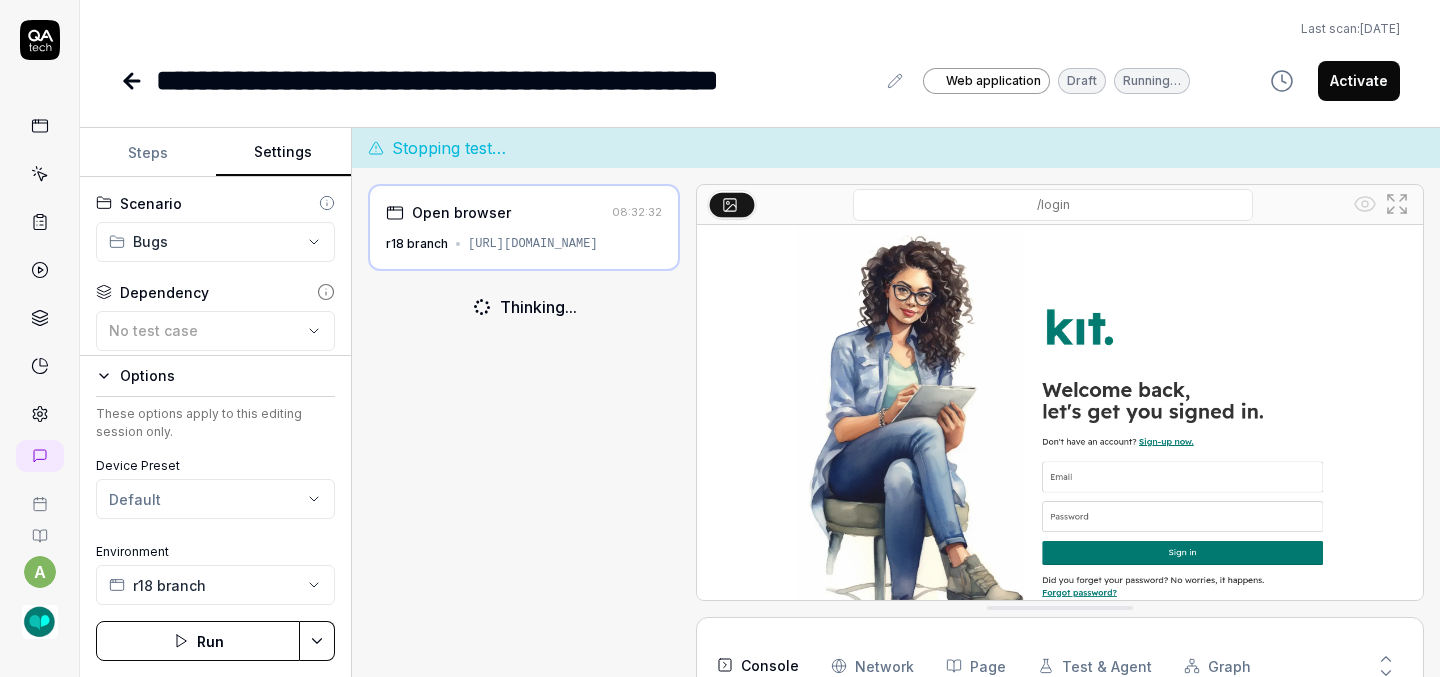 click on "**********" at bounding box center (760, 338) 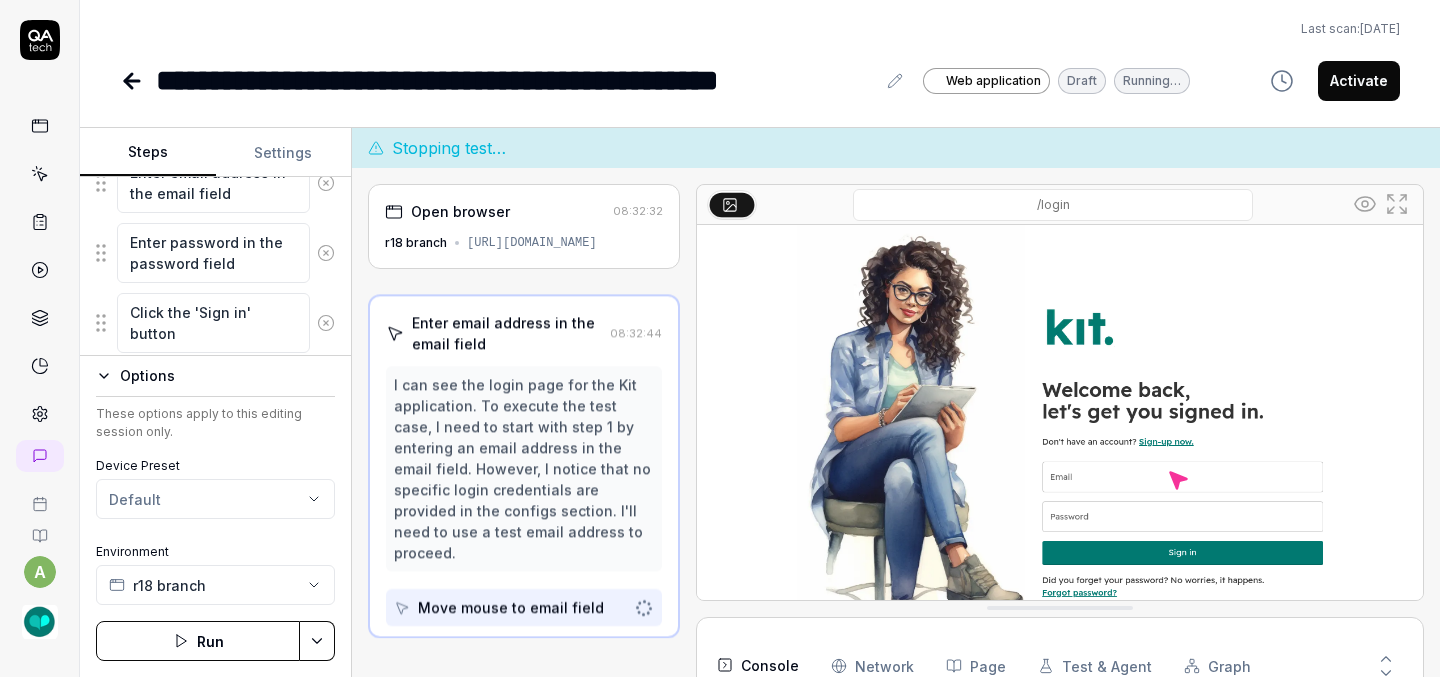 click on "Steps" at bounding box center (148, 153) 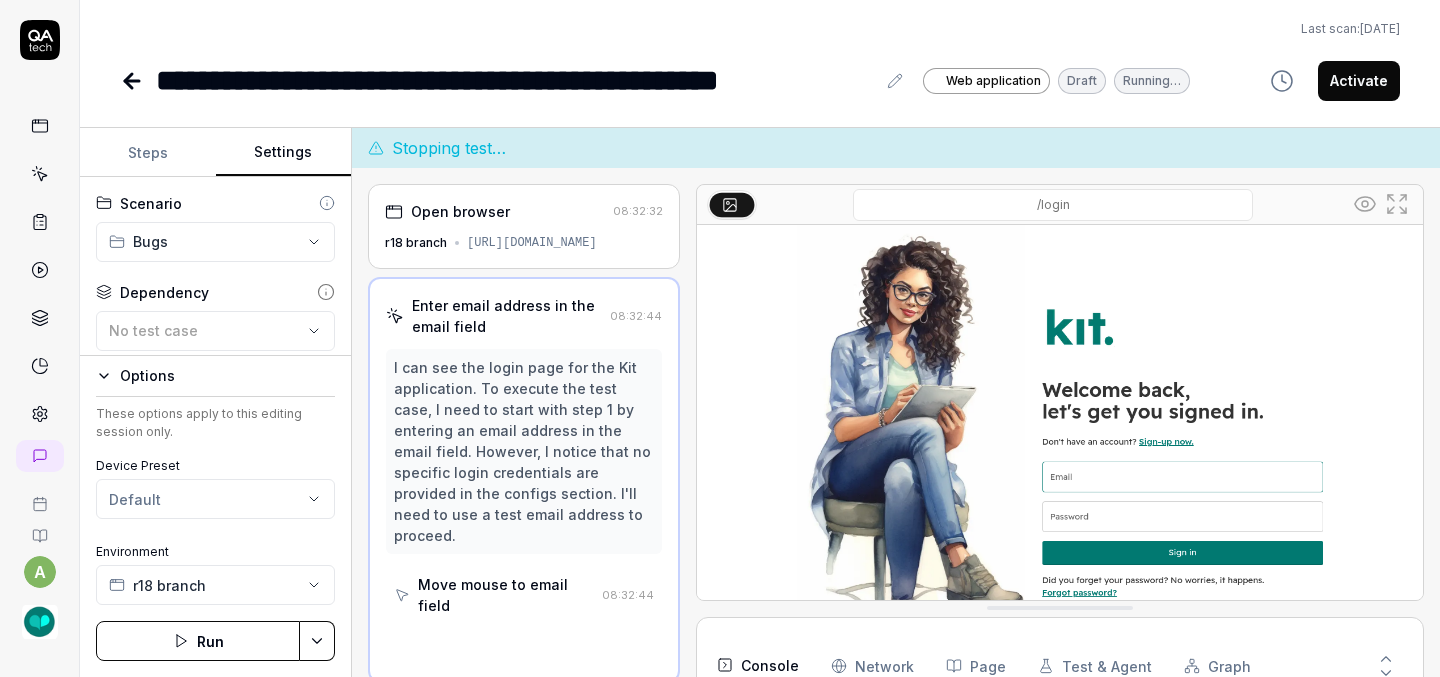 click on "Settings" at bounding box center (284, 153) 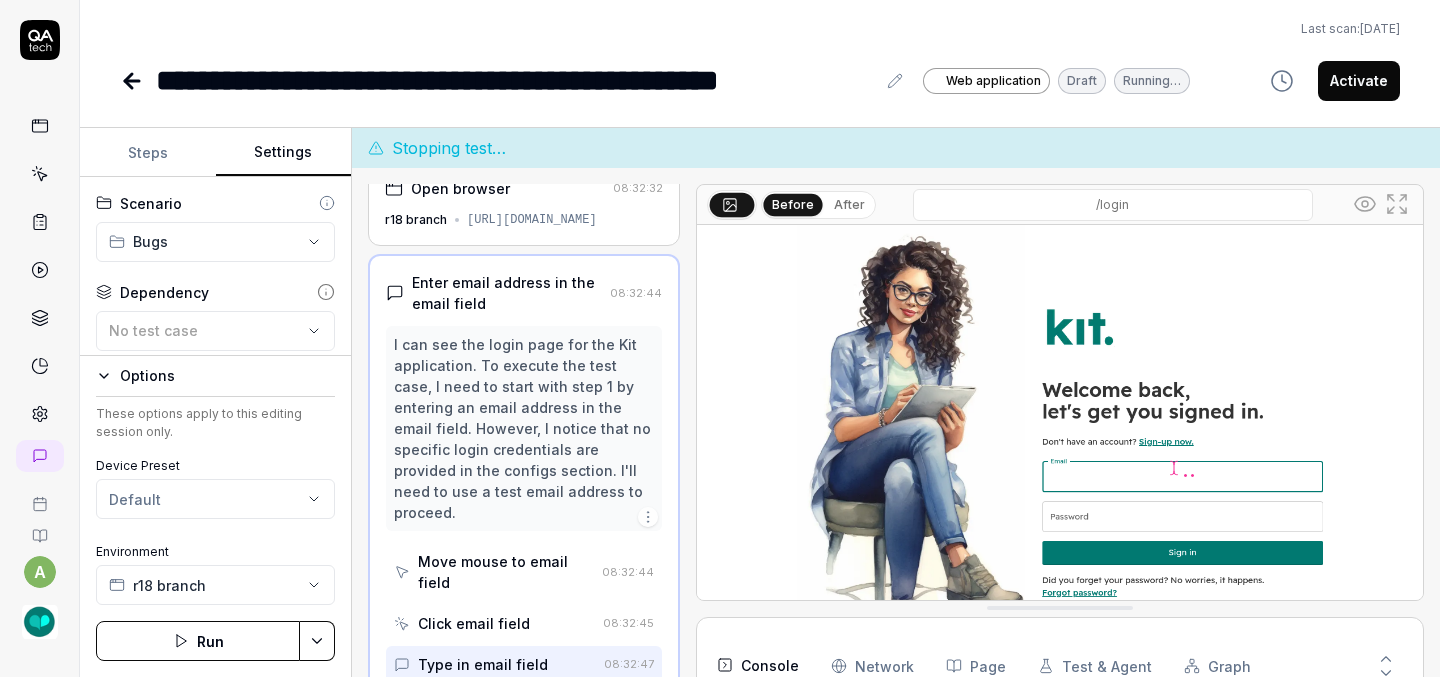 scroll, scrollTop: 0, scrollLeft: 0, axis: both 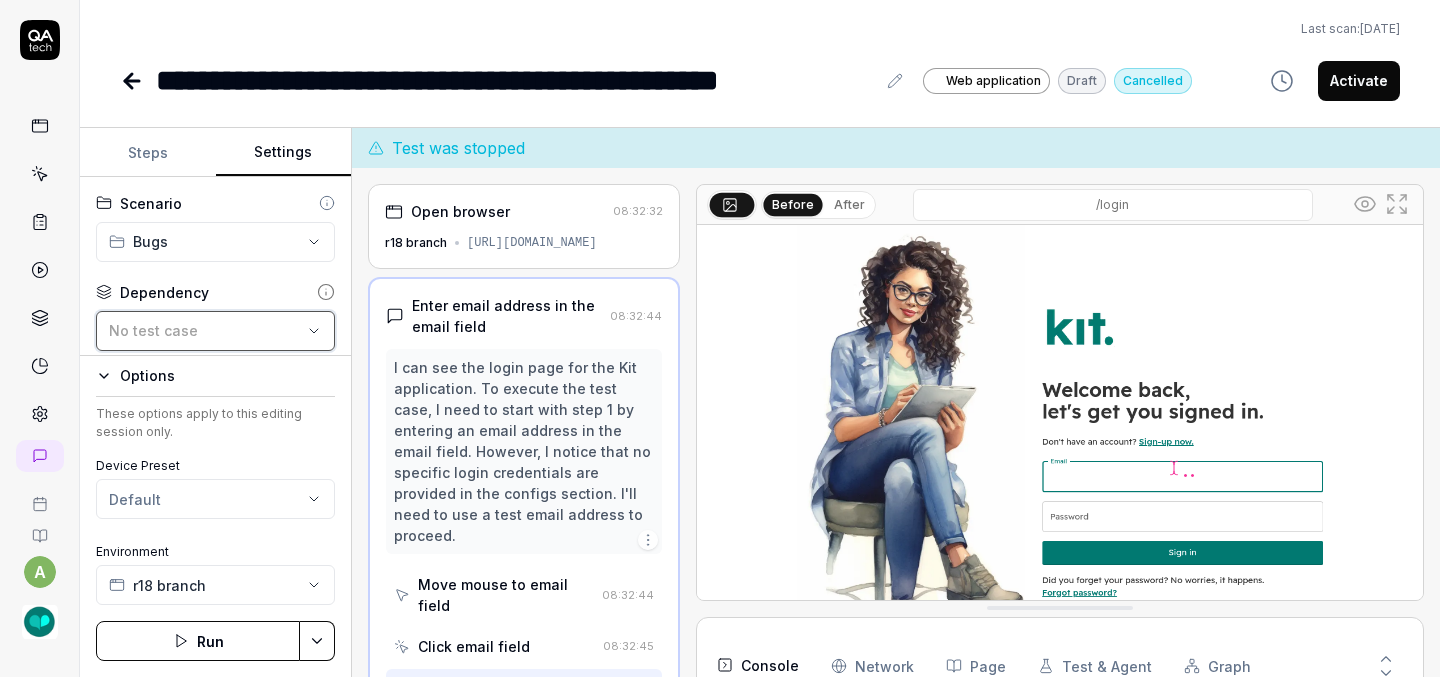 click 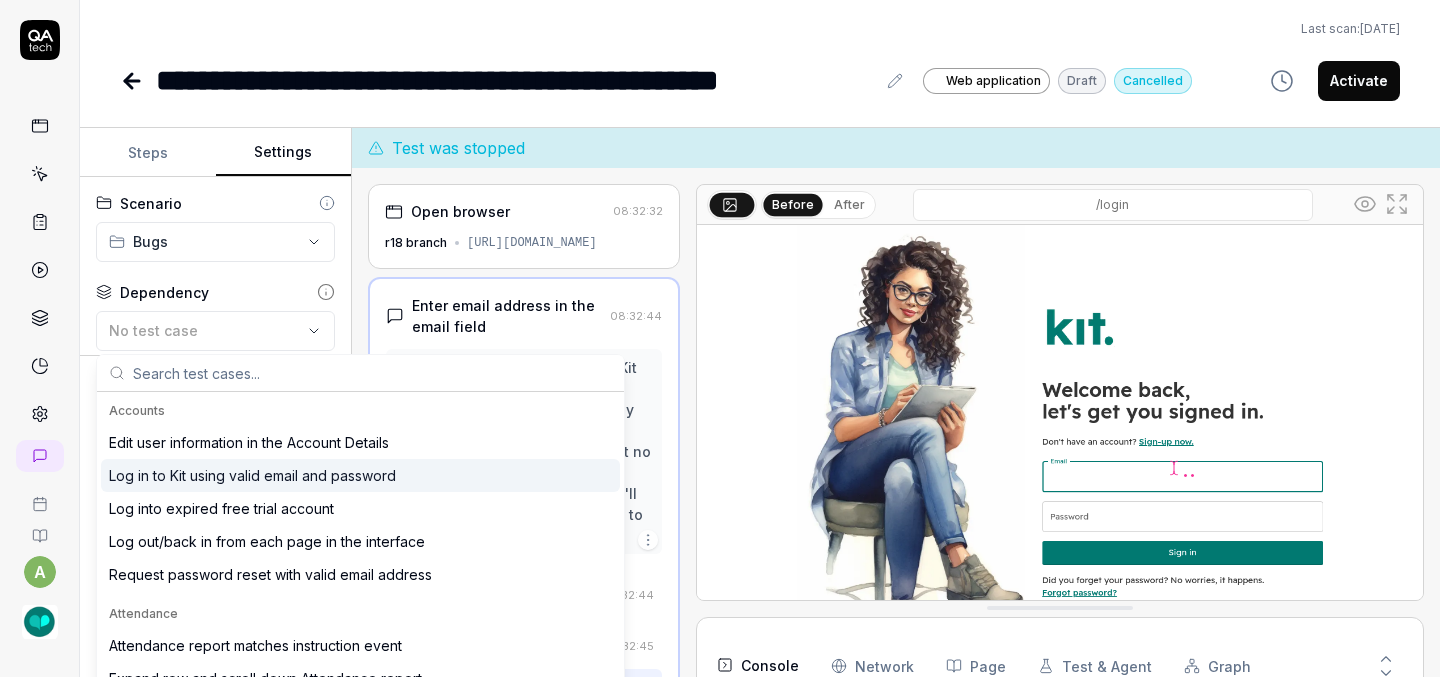 click on "Log in to Kit using valid email and password" at bounding box center (252, 475) 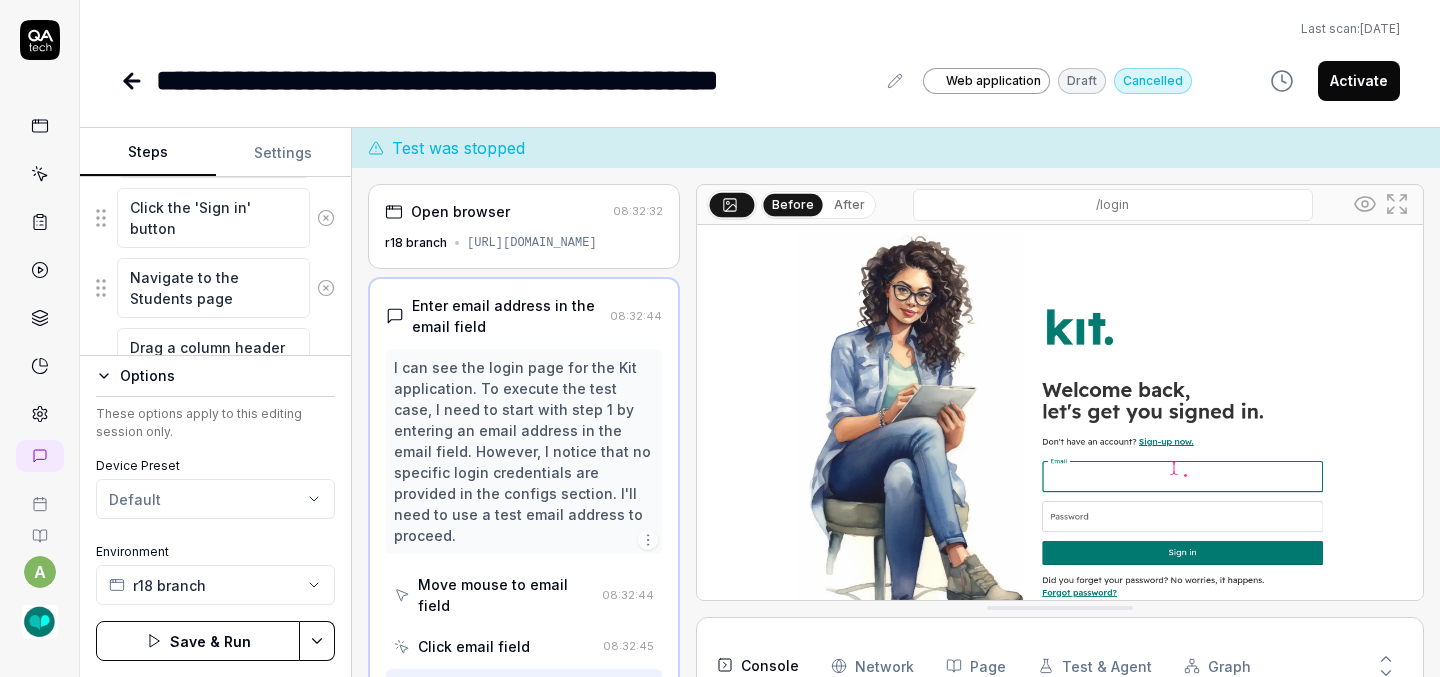 click on "Steps" at bounding box center [148, 153] 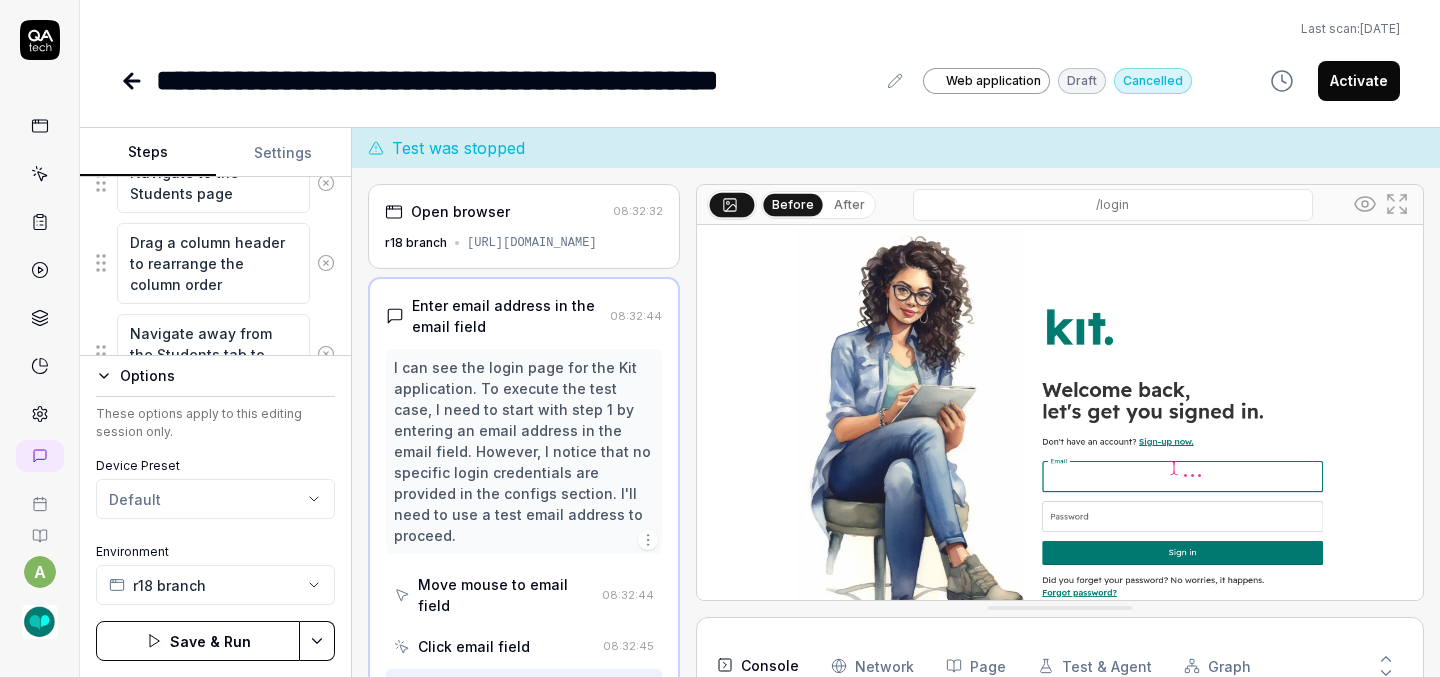 type on "*" 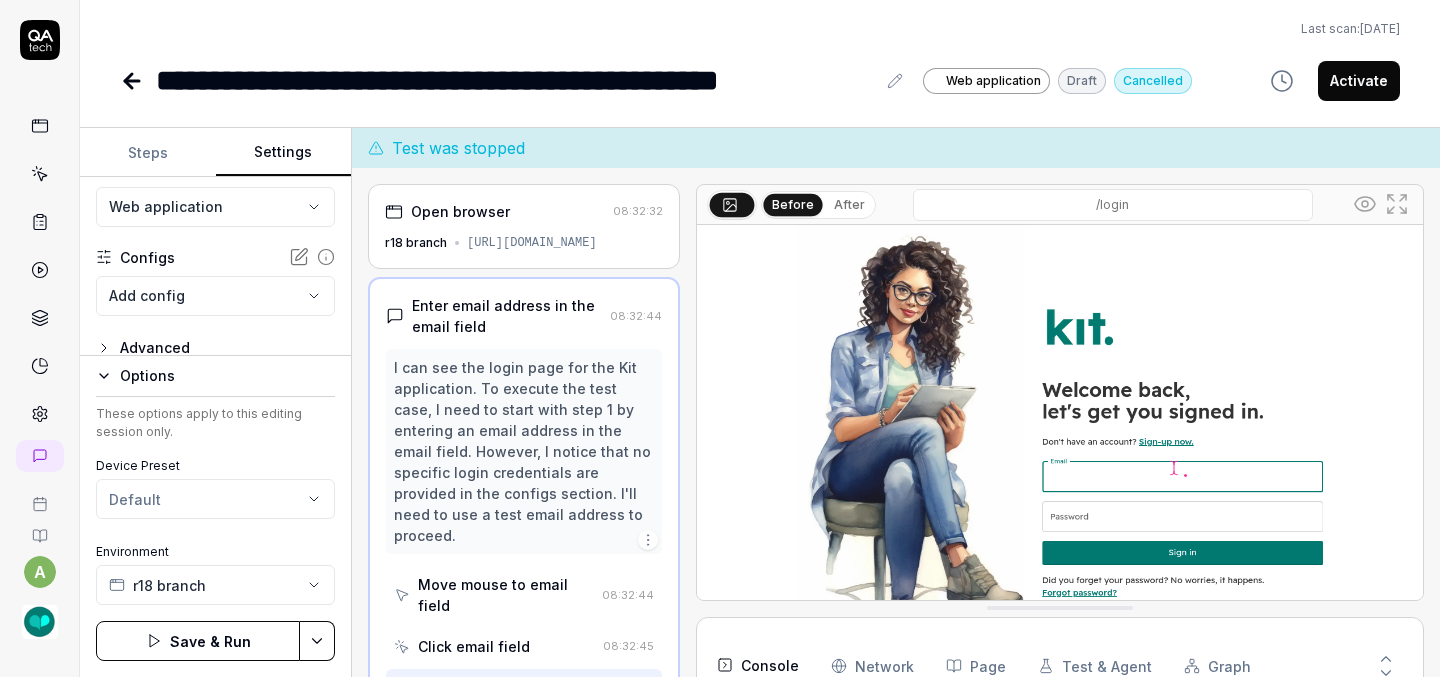 scroll, scrollTop: 232, scrollLeft: 0, axis: vertical 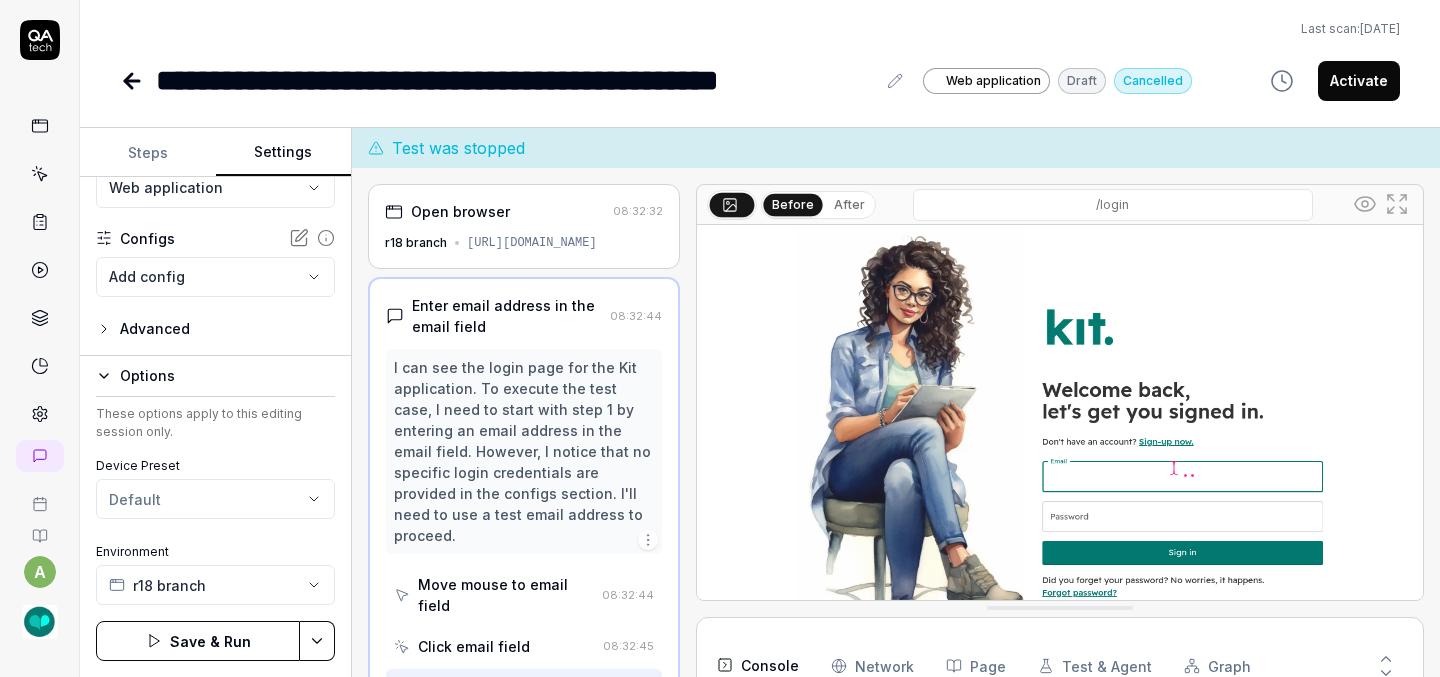 click on "**********" at bounding box center (720, 338) 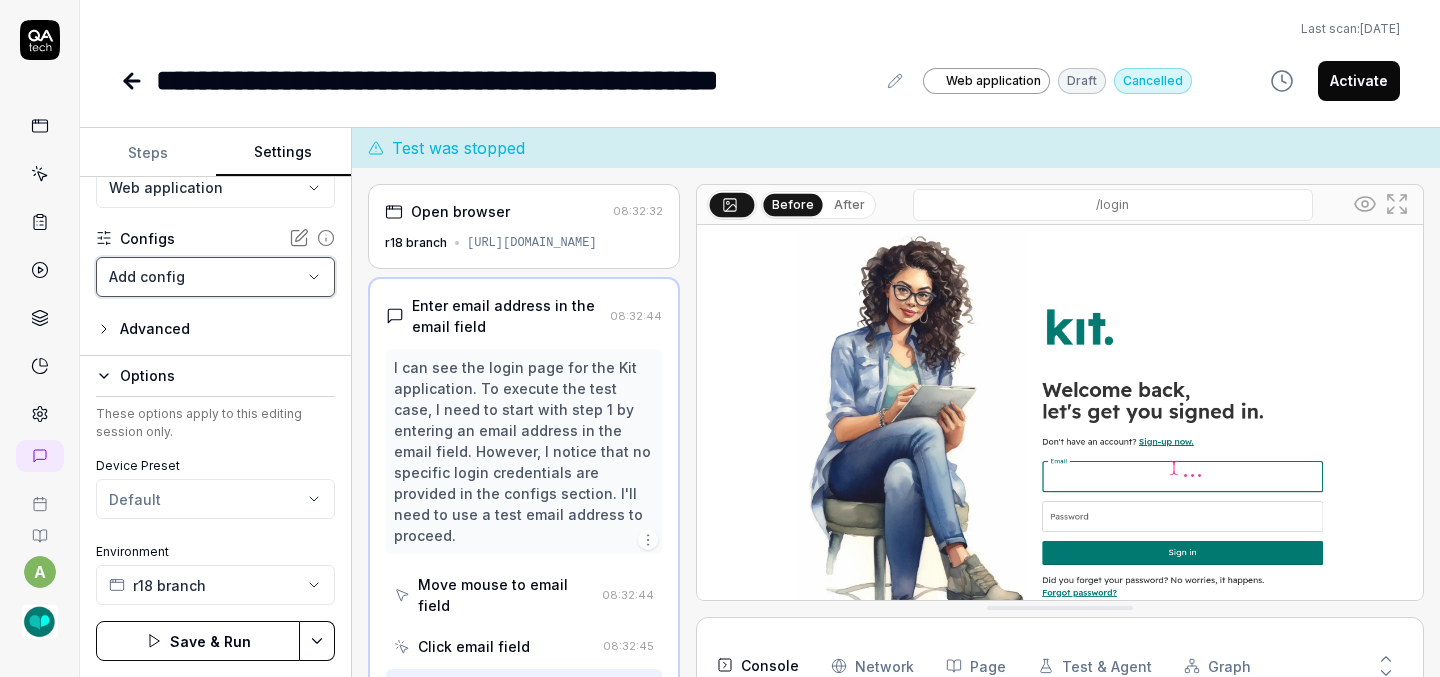 click on "**********" at bounding box center [720, 338] 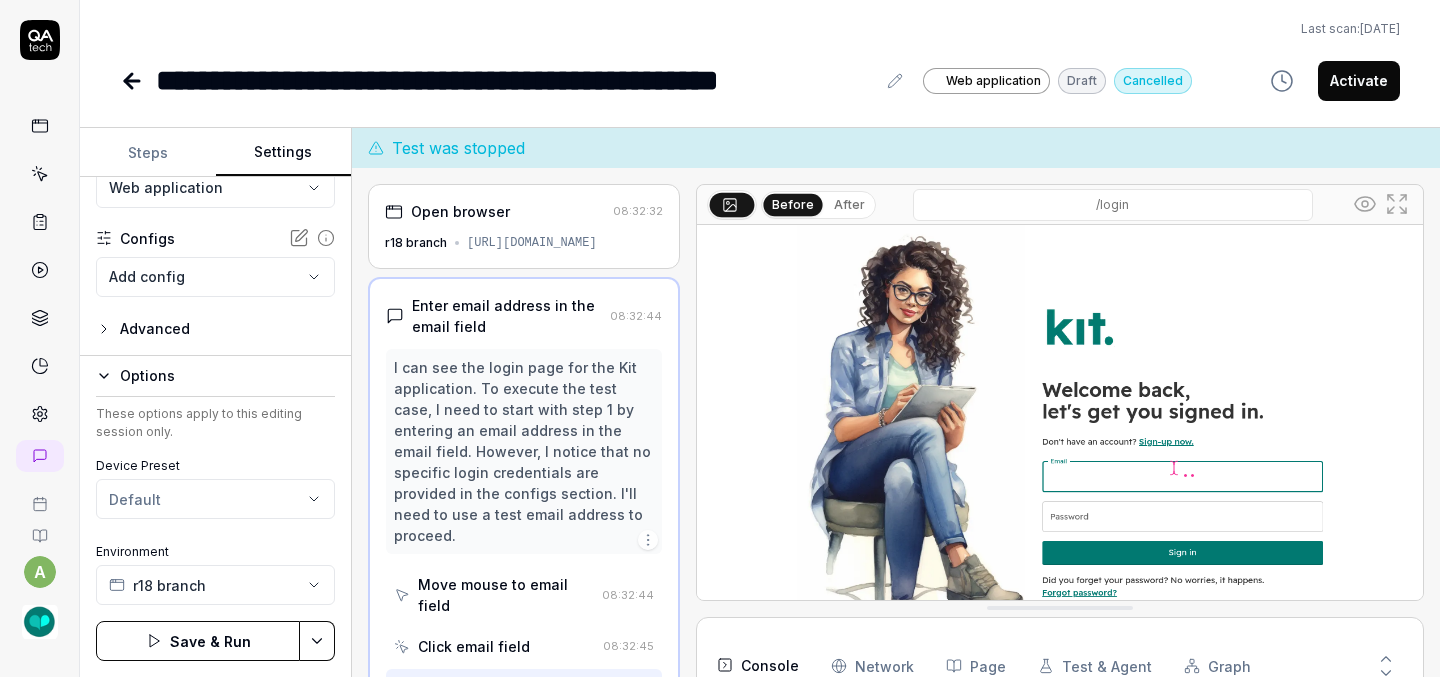 click 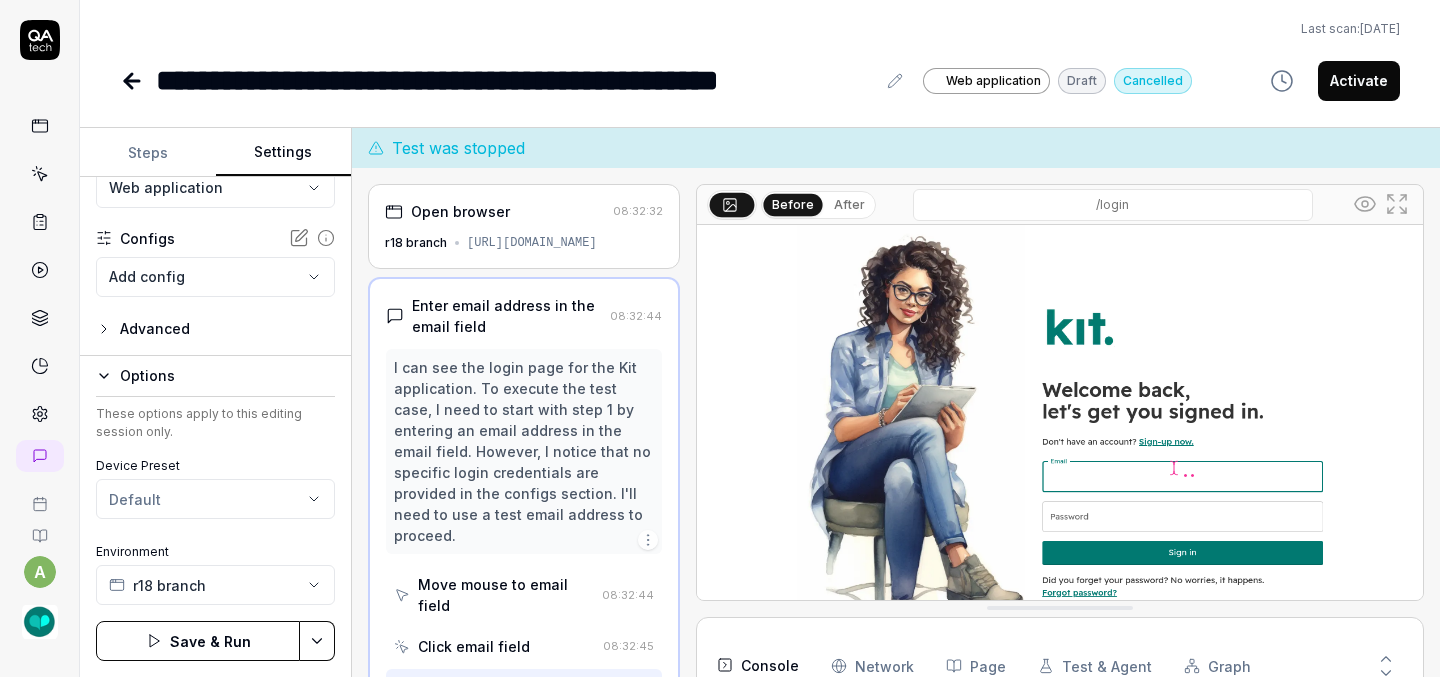 click on "**********" at bounding box center [720, 338] 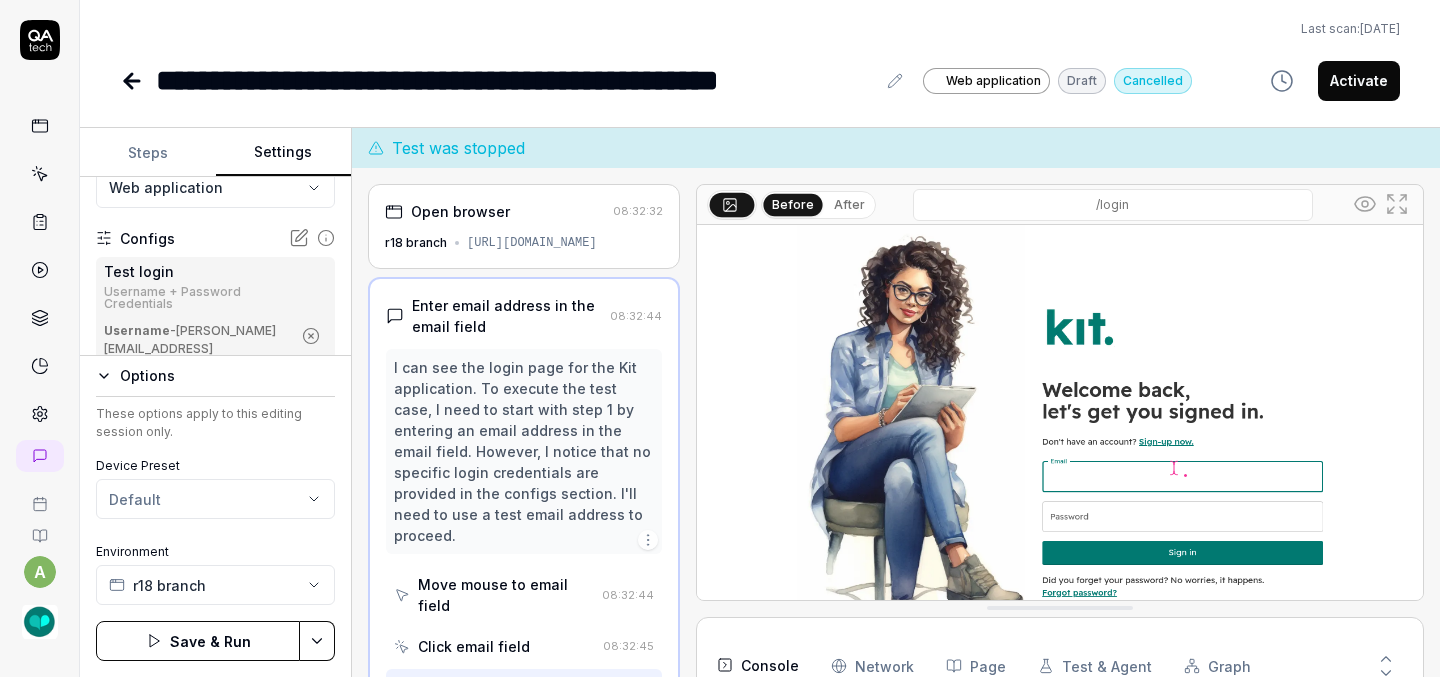 click on "Save & Run" at bounding box center [198, 641] 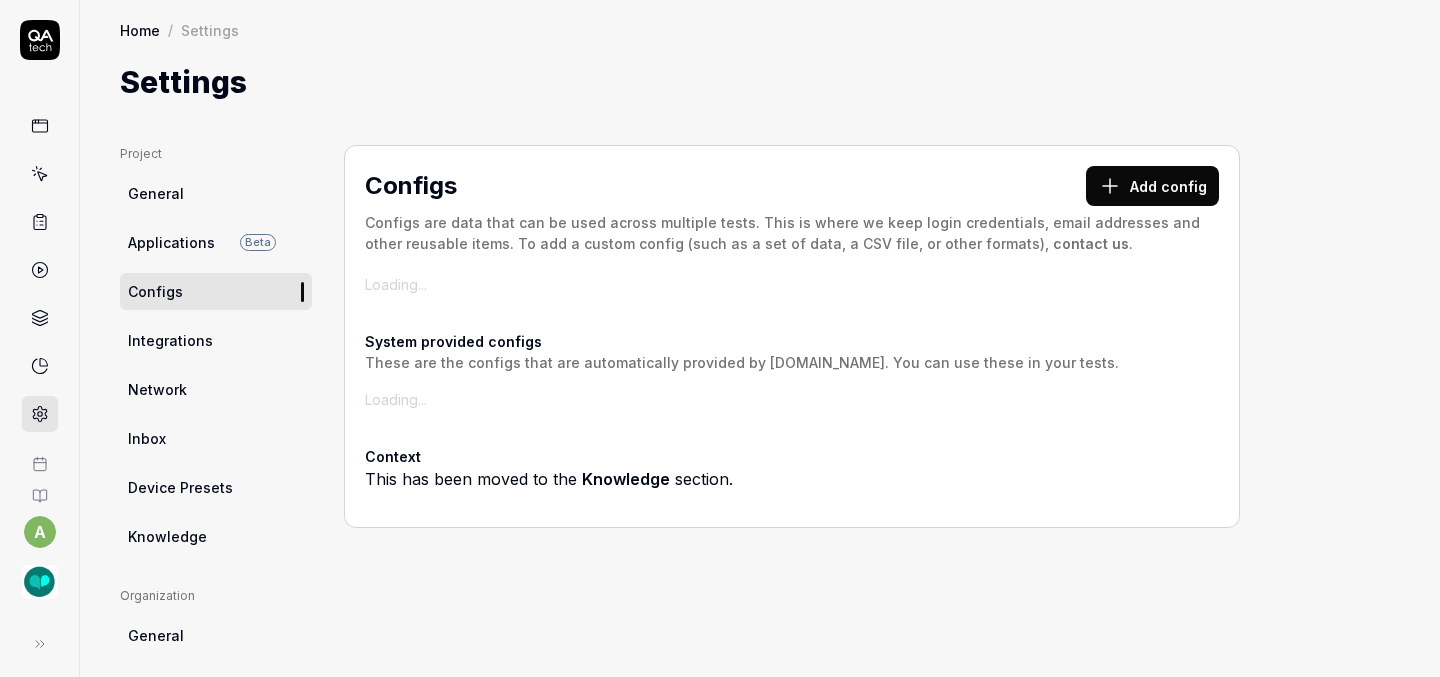 scroll, scrollTop: 0, scrollLeft: 0, axis: both 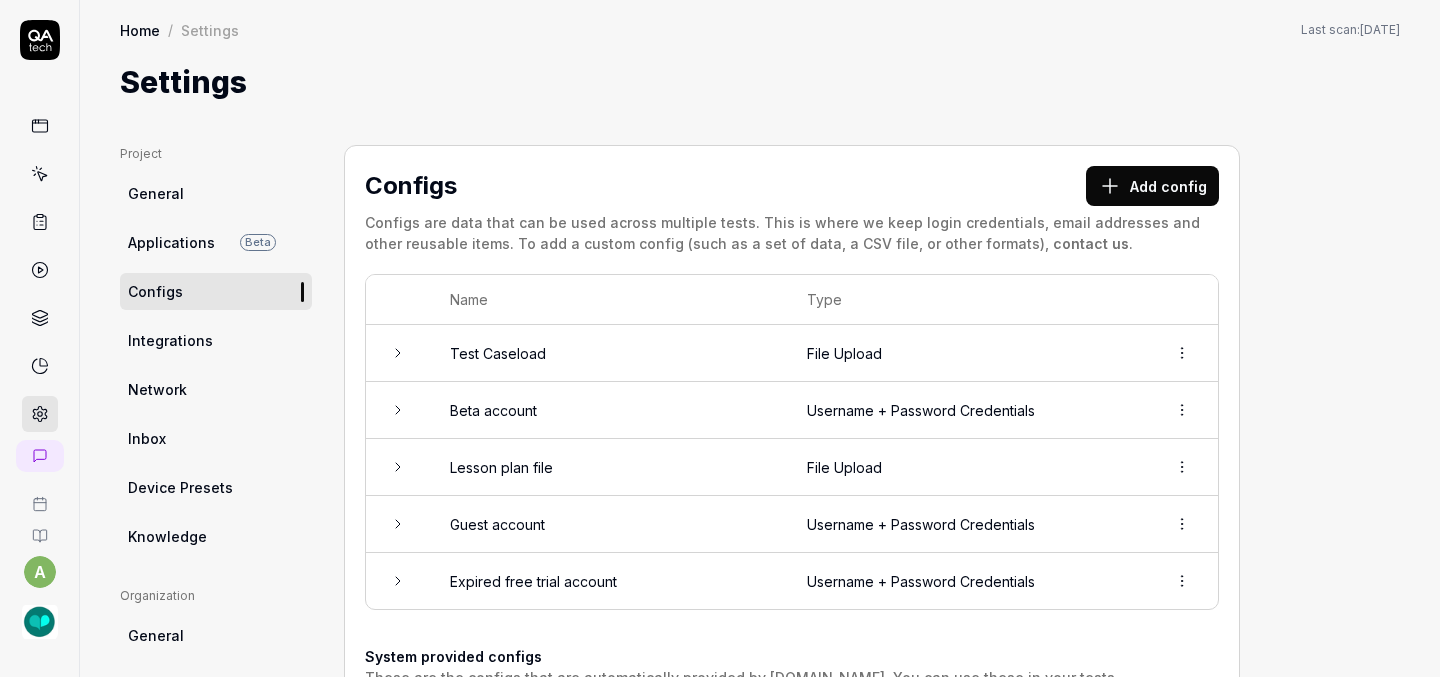 click on "Add config" at bounding box center [1152, 186] 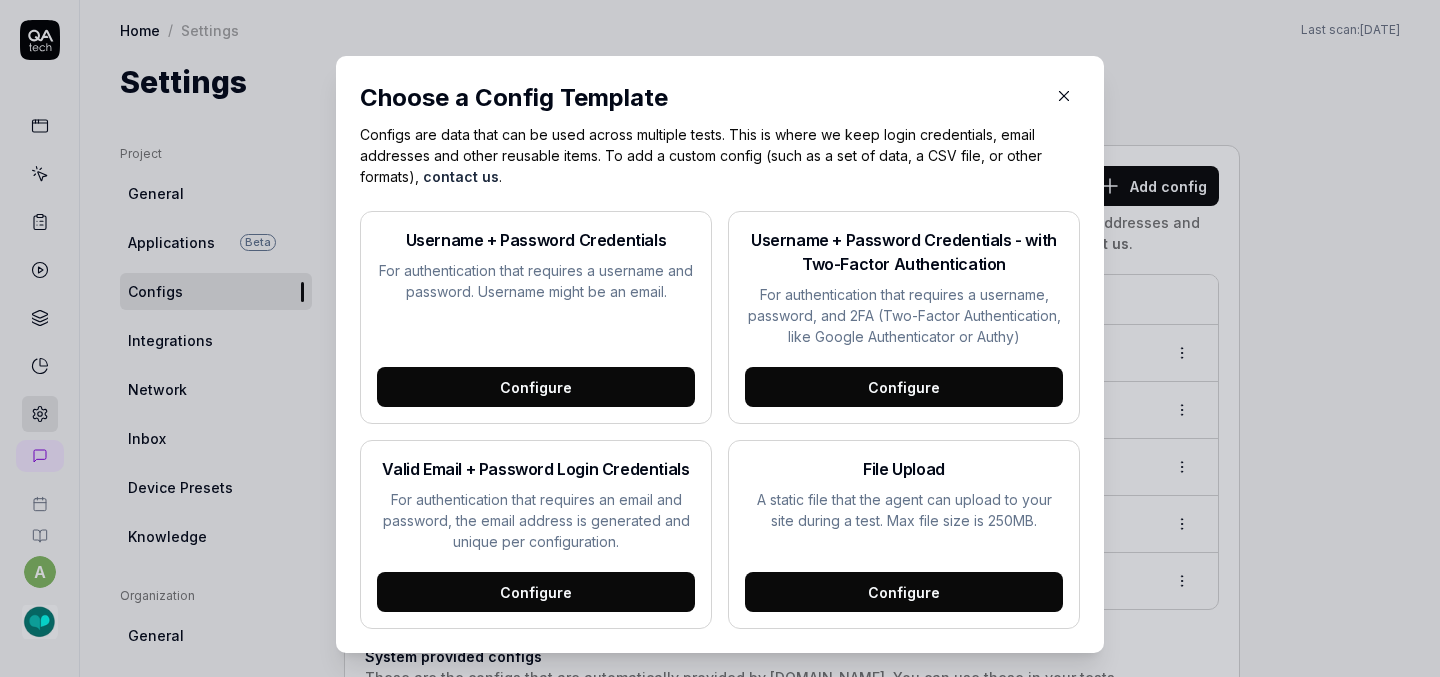 click on "Configure" at bounding box center (536, 387) 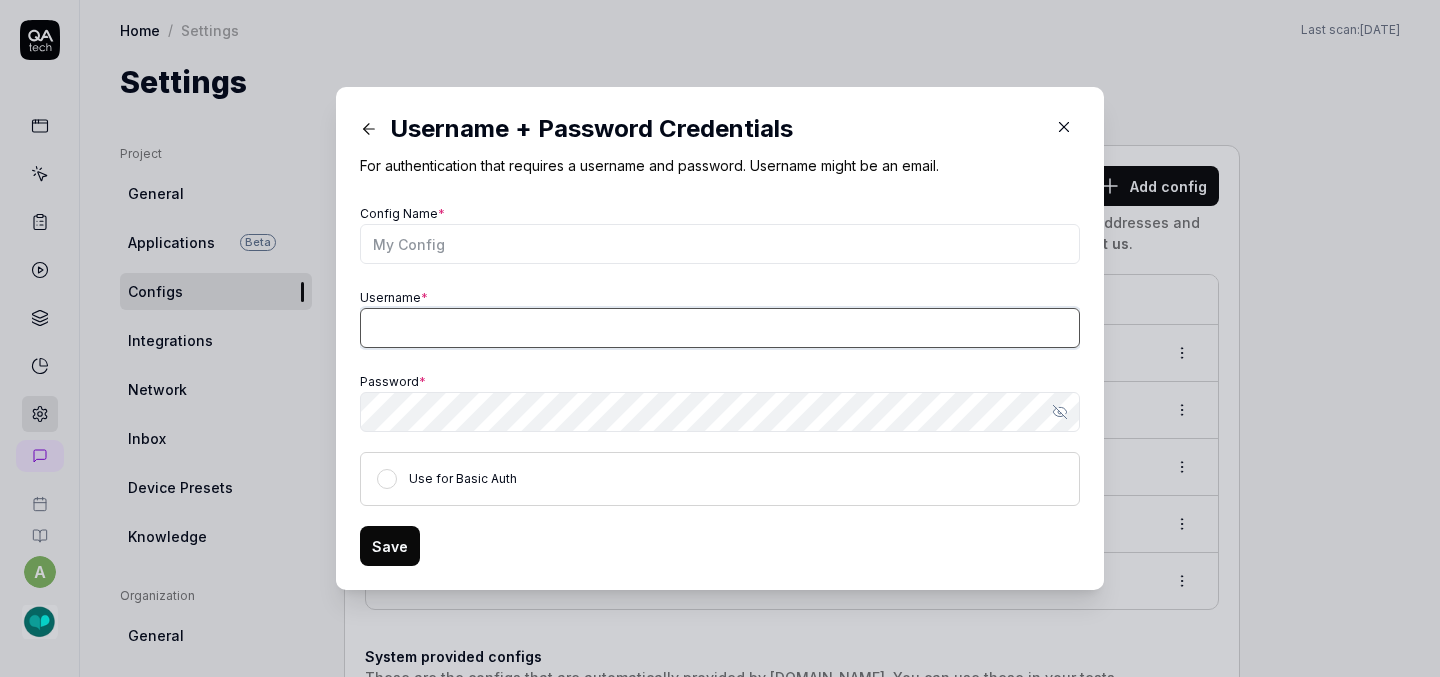 type on "[PERSON_NAME][EMAIL_ADDRESS][DOMAIN_NAME]" 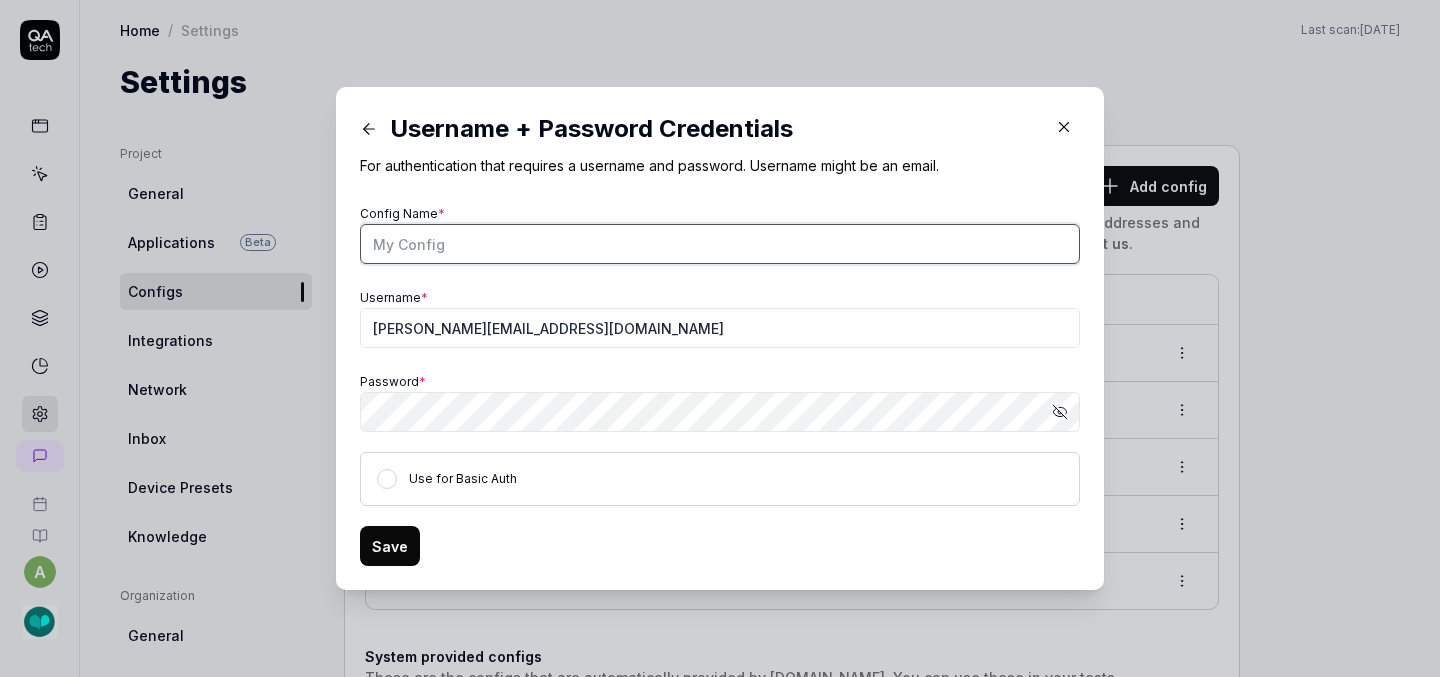 click on "Config Name  *" at bounding box center [720, 244] 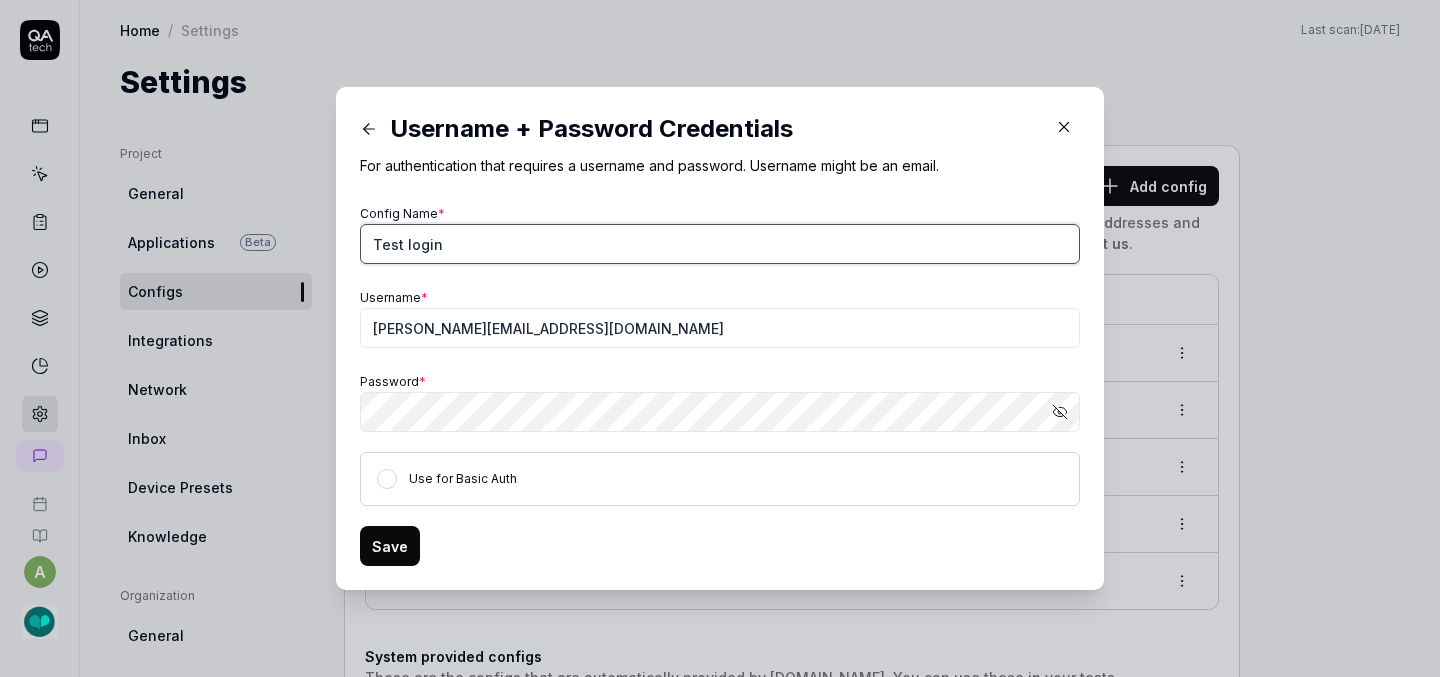 type on "Test login" 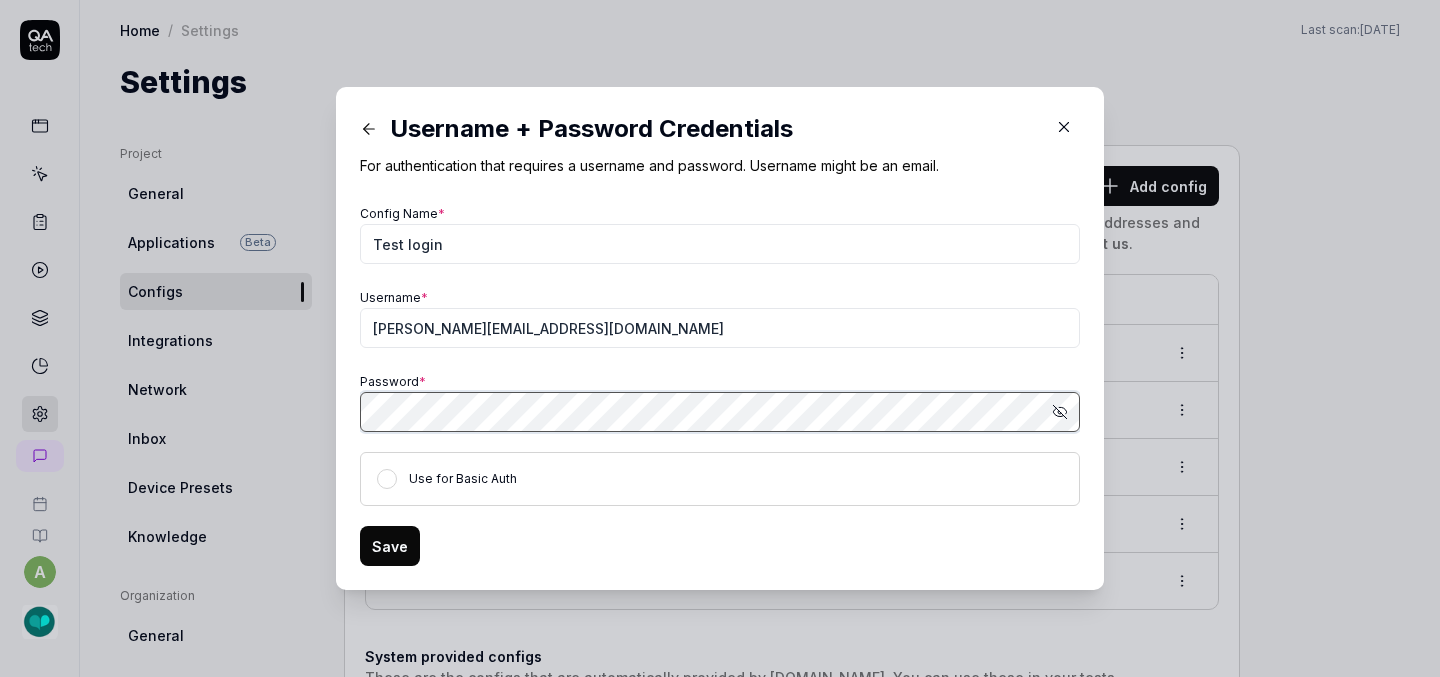click on "​ Username + Password Credentials For authentication that requires a username and password. Username might be an email. Config Name  * Test login Username  * [PERSON_NAME][EMAIL_ADDRESS][DOMAIN_NAME] Password  * Show password Use for Basic Auth Save" at bounding box center [720, 338] 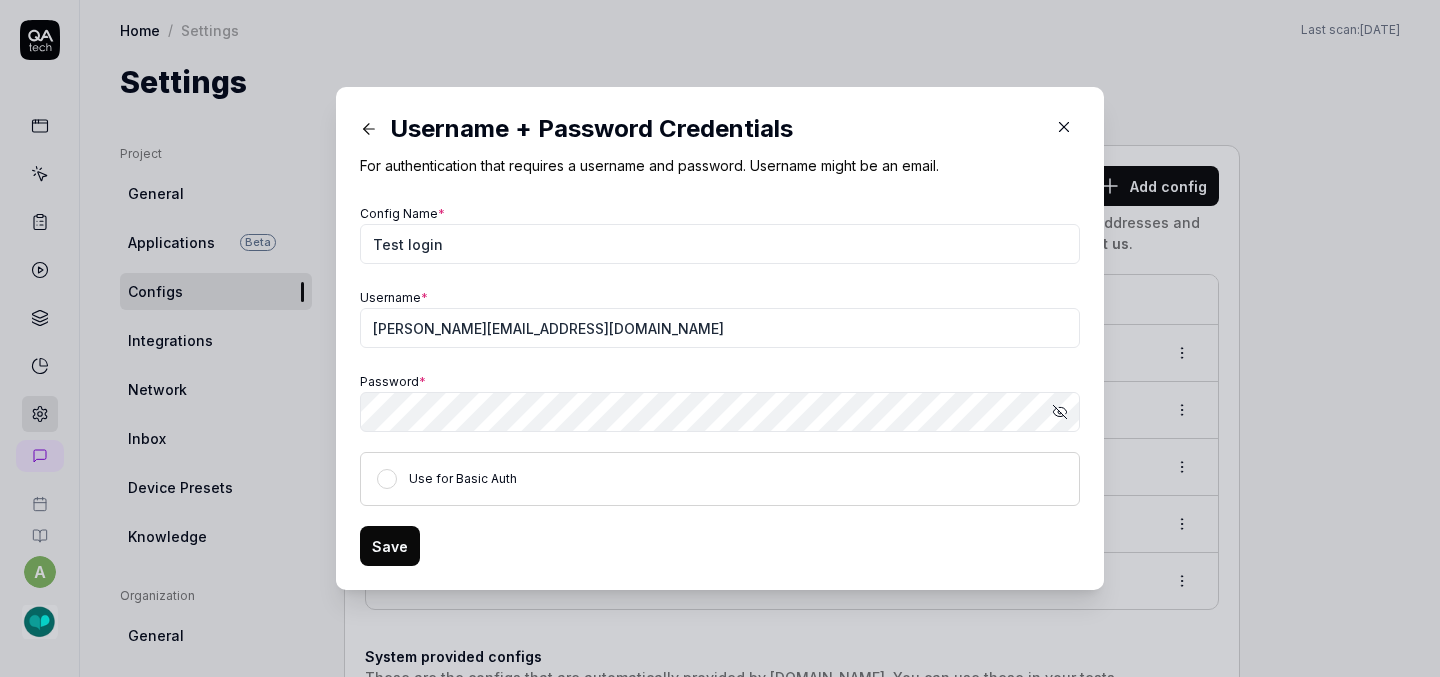 click 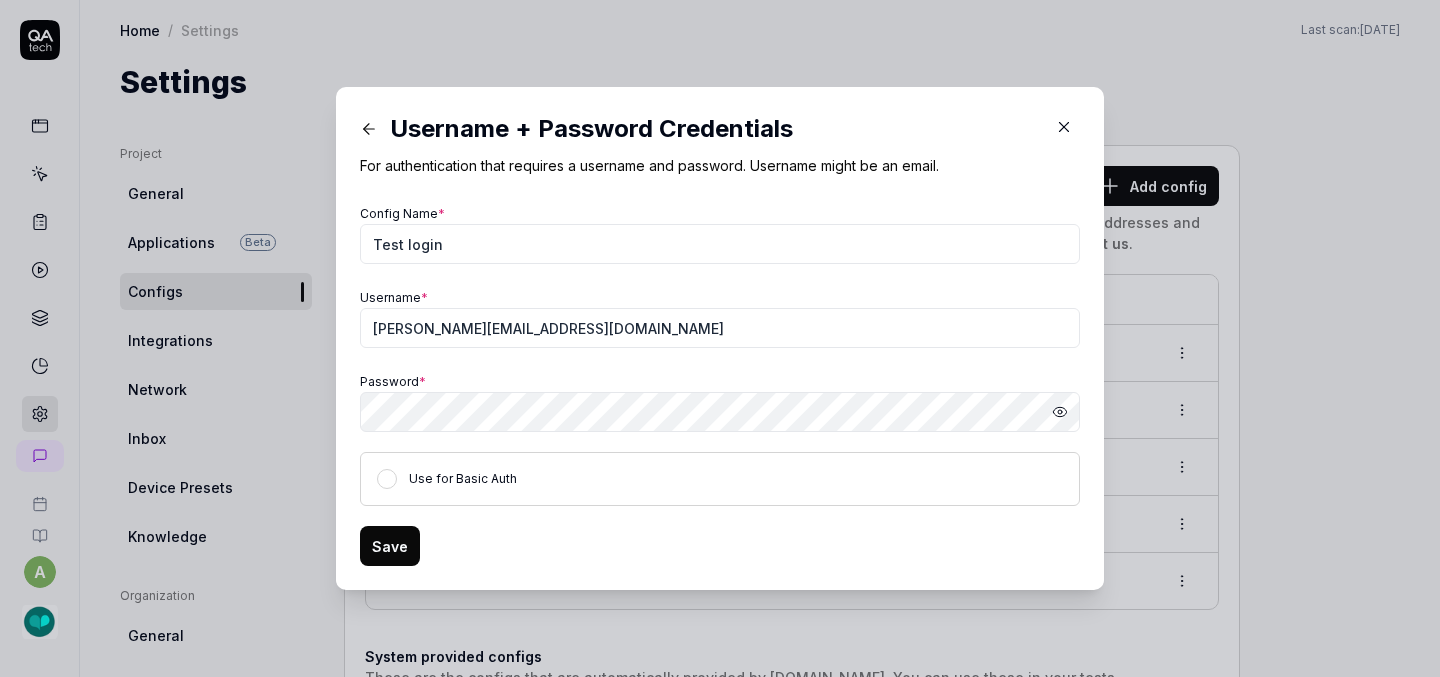 click on "Save" at bounding box center (390, 546) 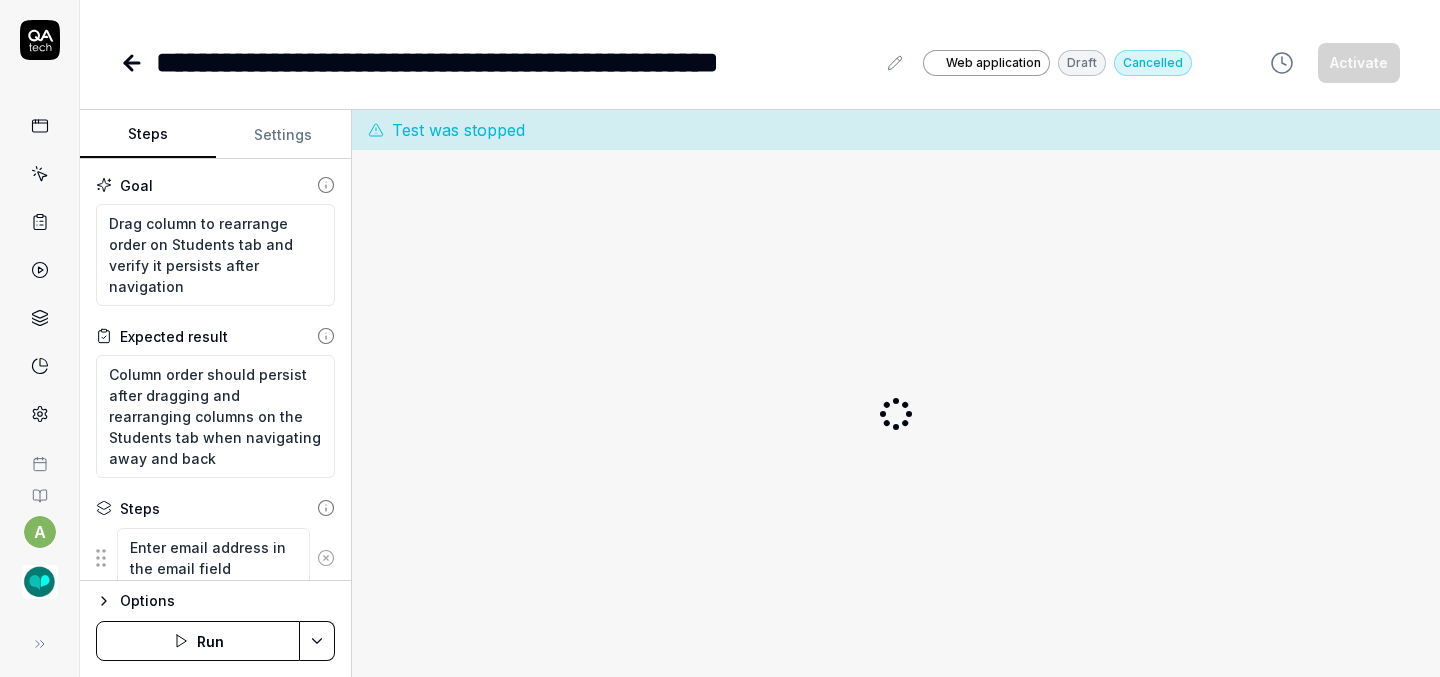 scroll, scrollTop: 0, scrollLeft: 0, axis: both 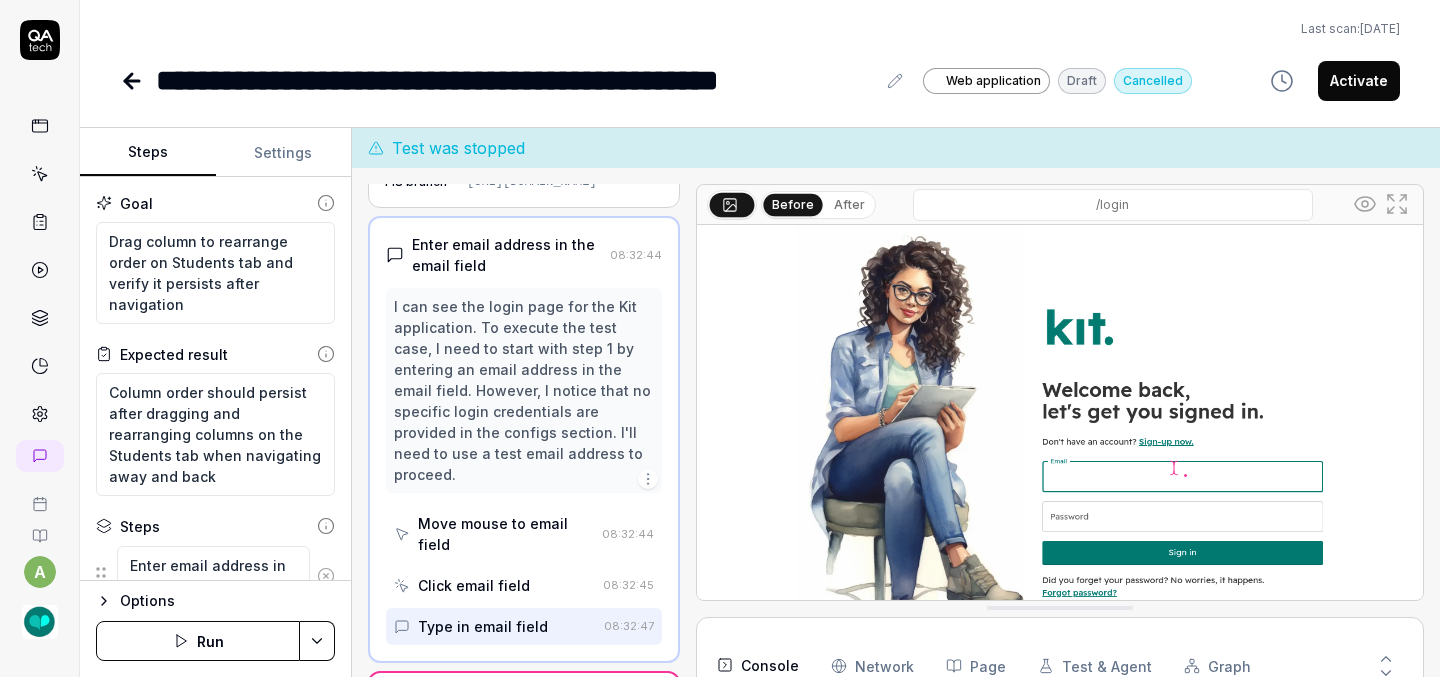 click on "Run" at bounding box center [198, 641] 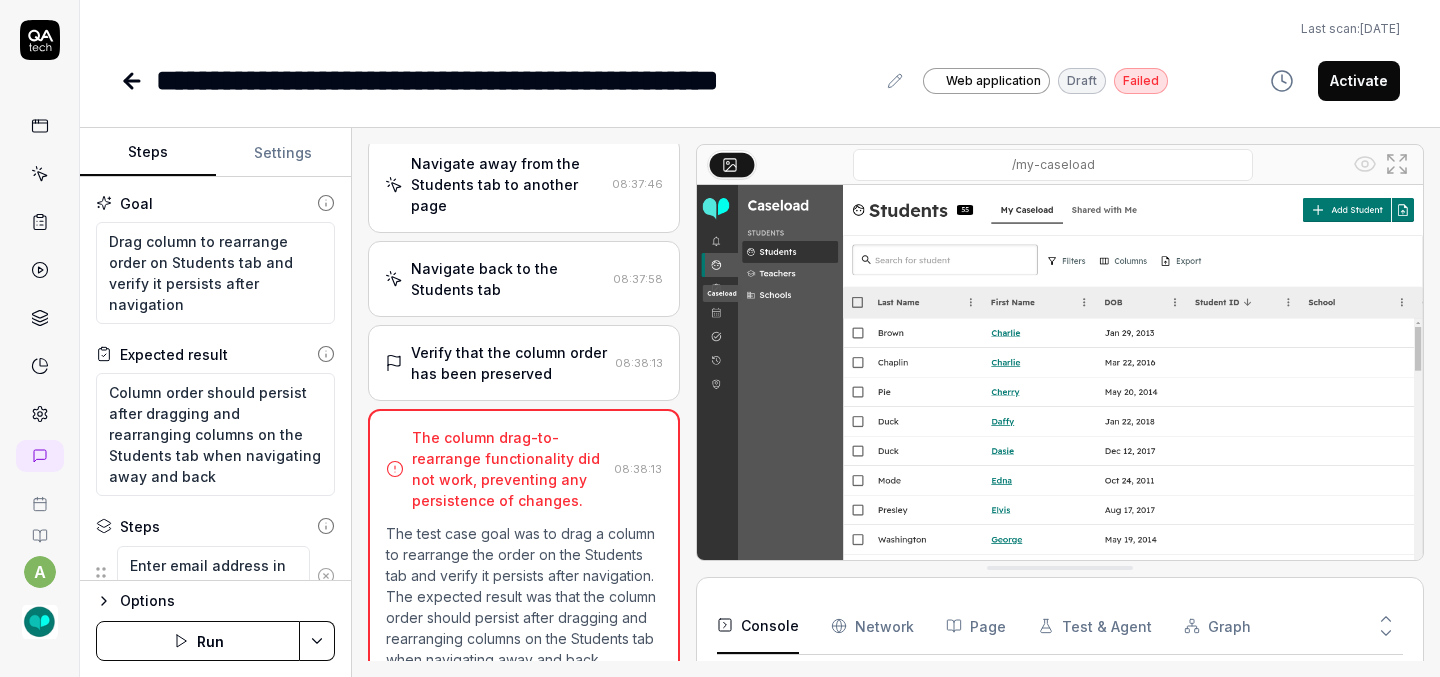 scroll, scrollTop: 0, scrollLeft: 0, axis: both 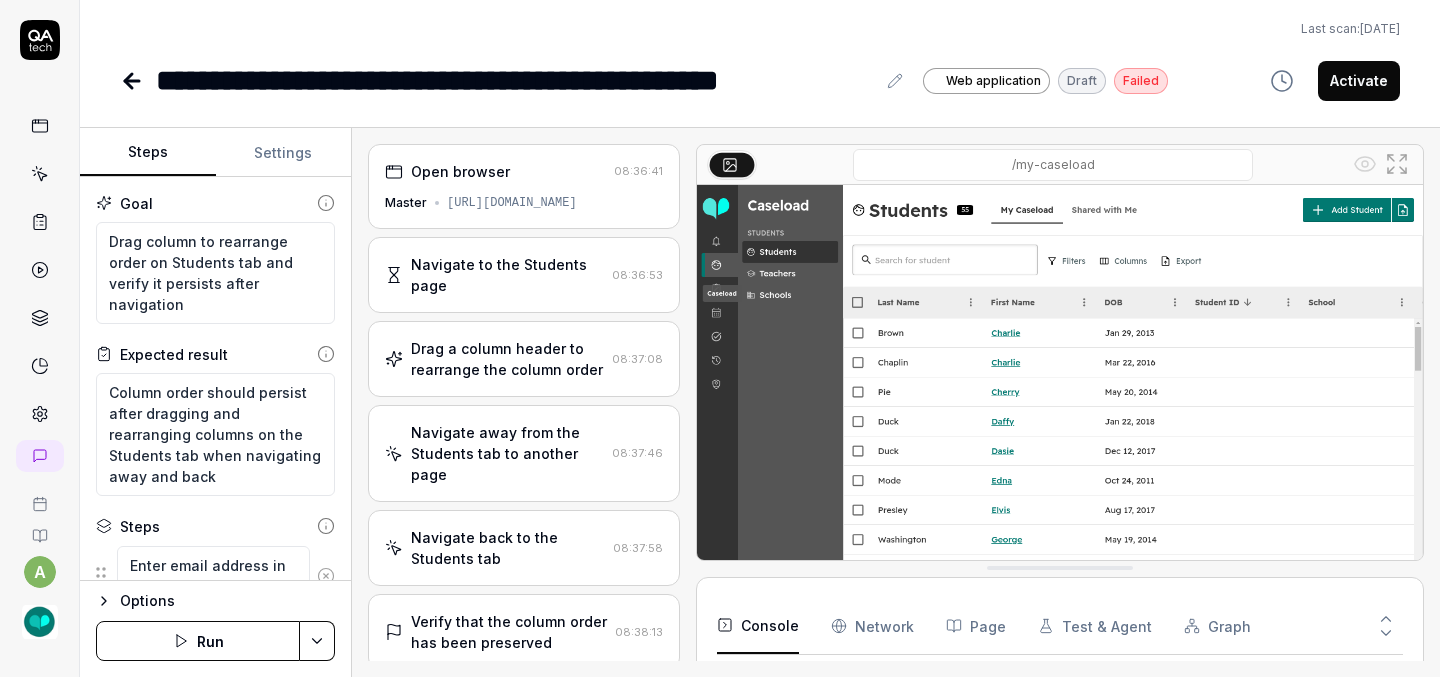 click 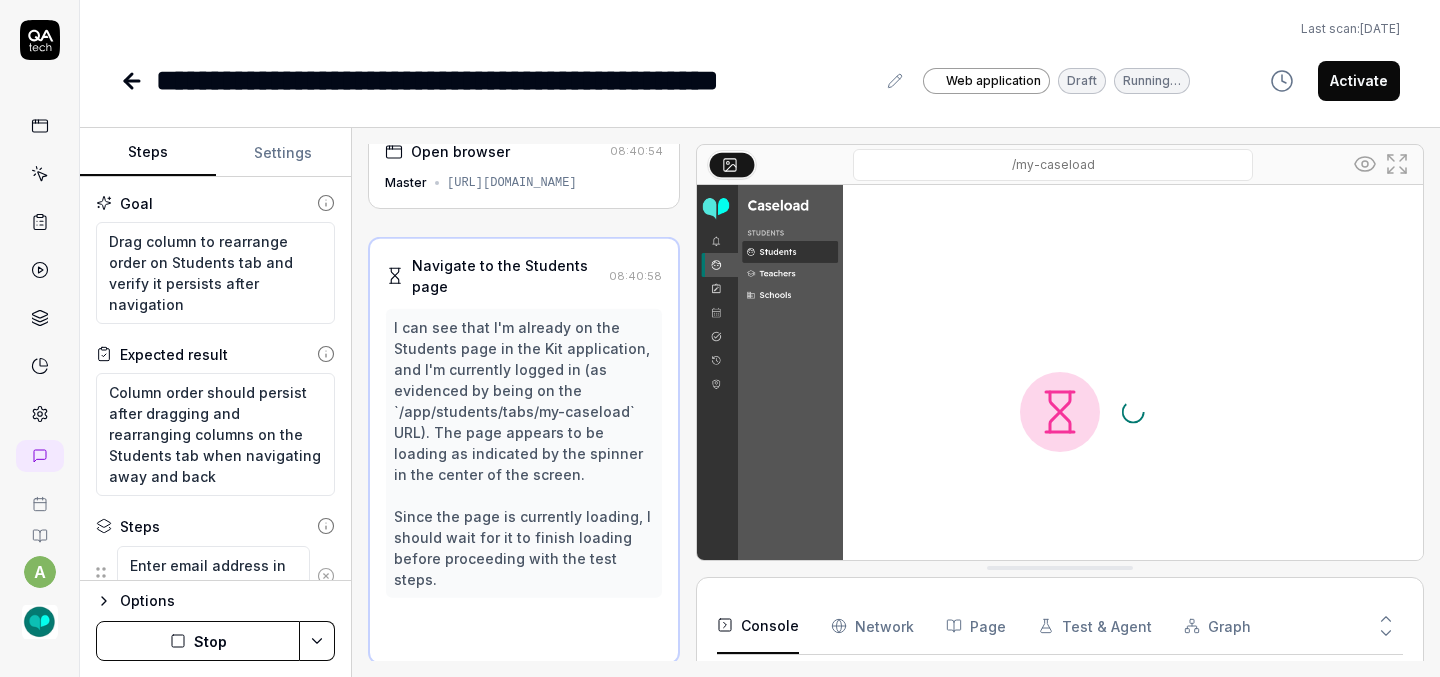 scroll, scrollTop: 0, scrollLeft: 0, axis: both 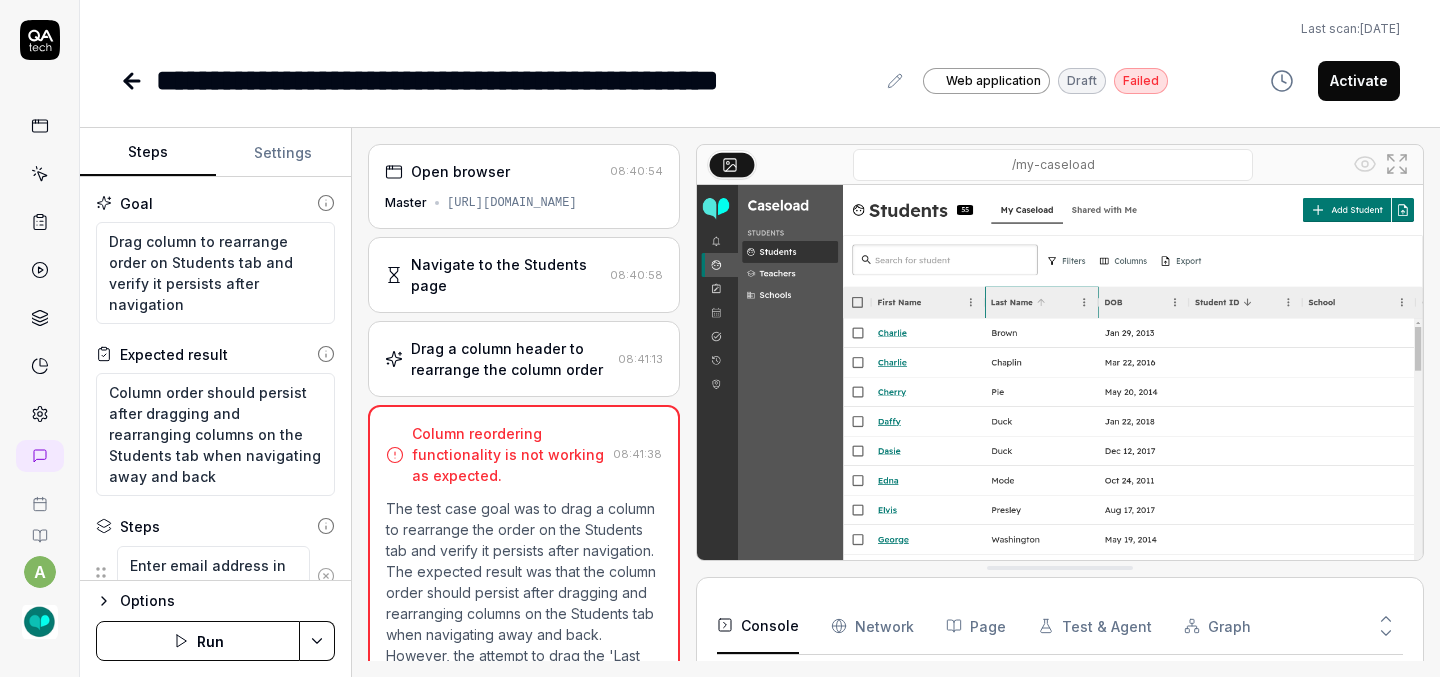 type on "*" 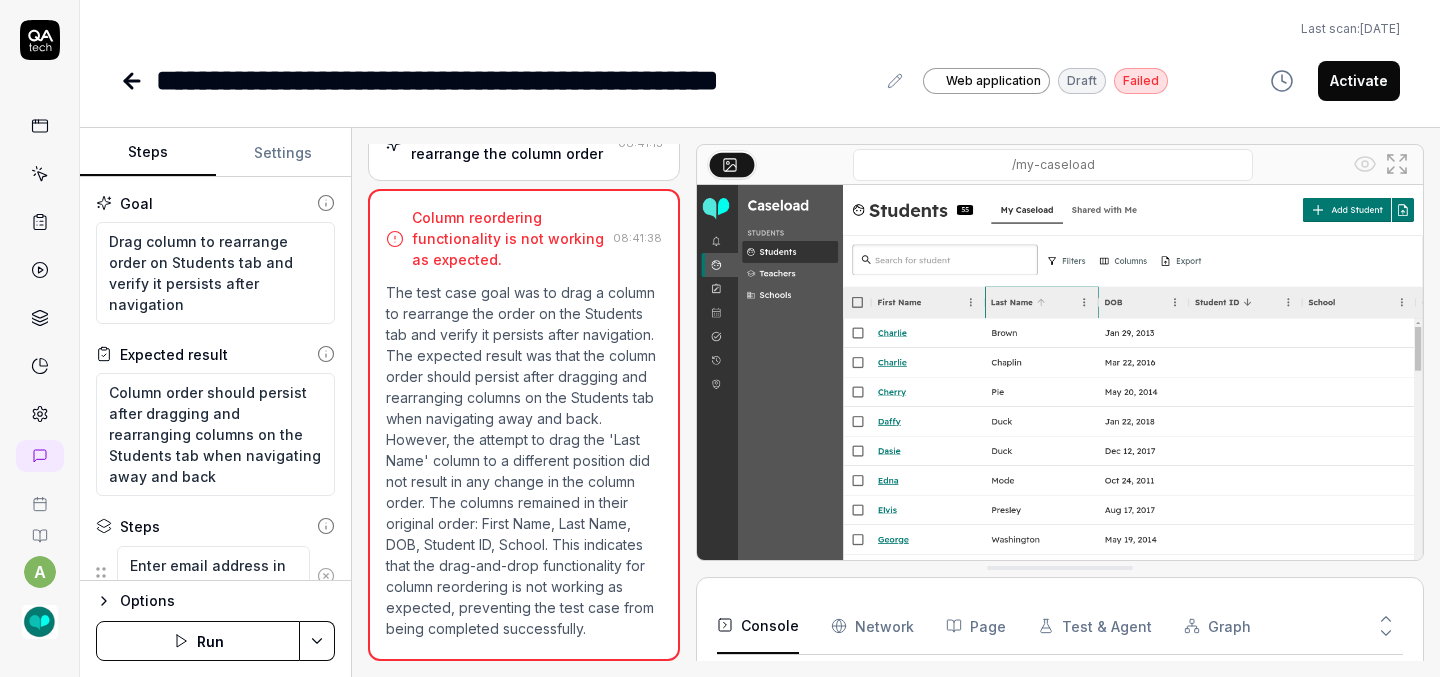 scroll, scrollTop: 237, scrollLeft: 0, axis: vertical 